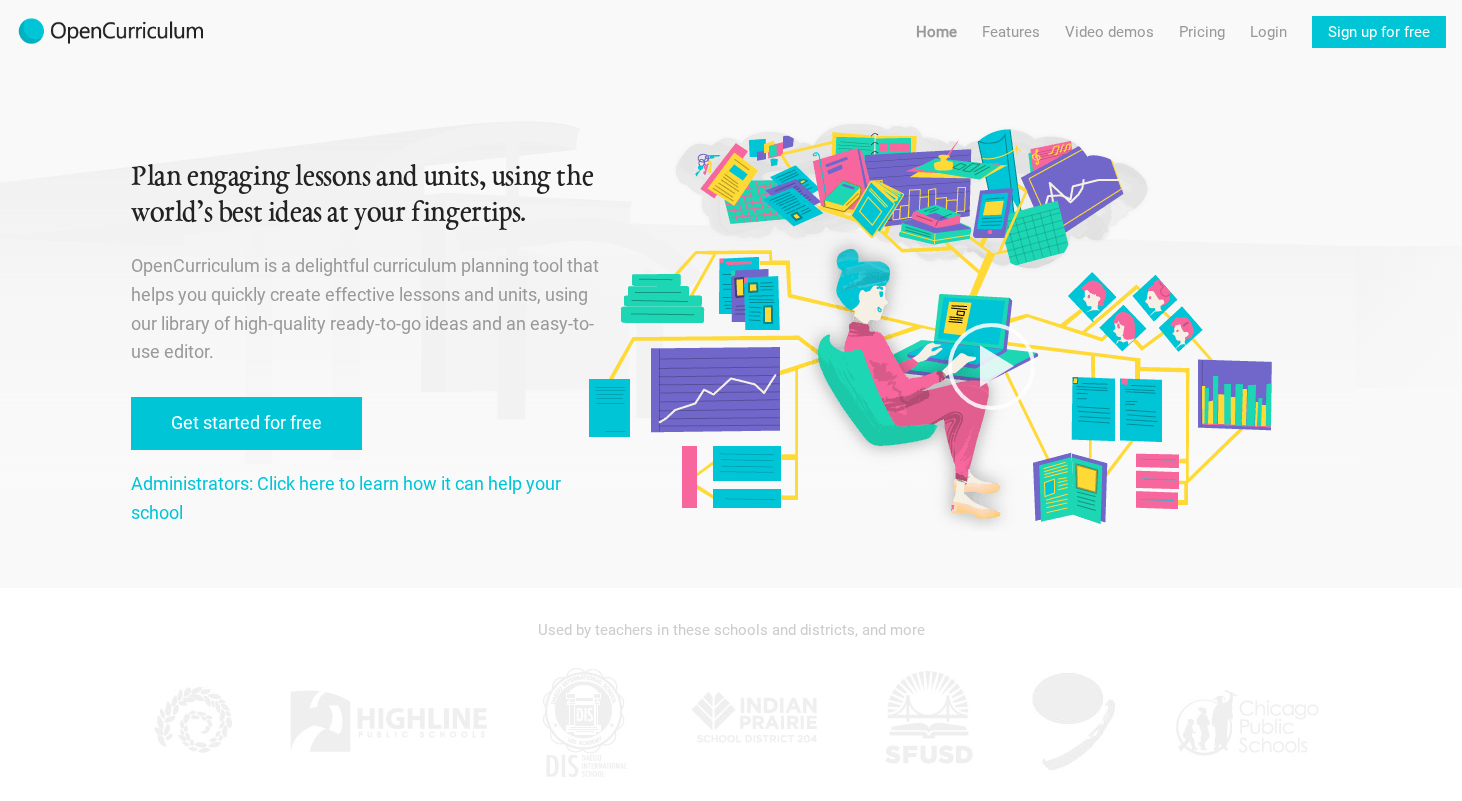 scroll, scrollTop: 0, scrollLeft: 0, axis: both 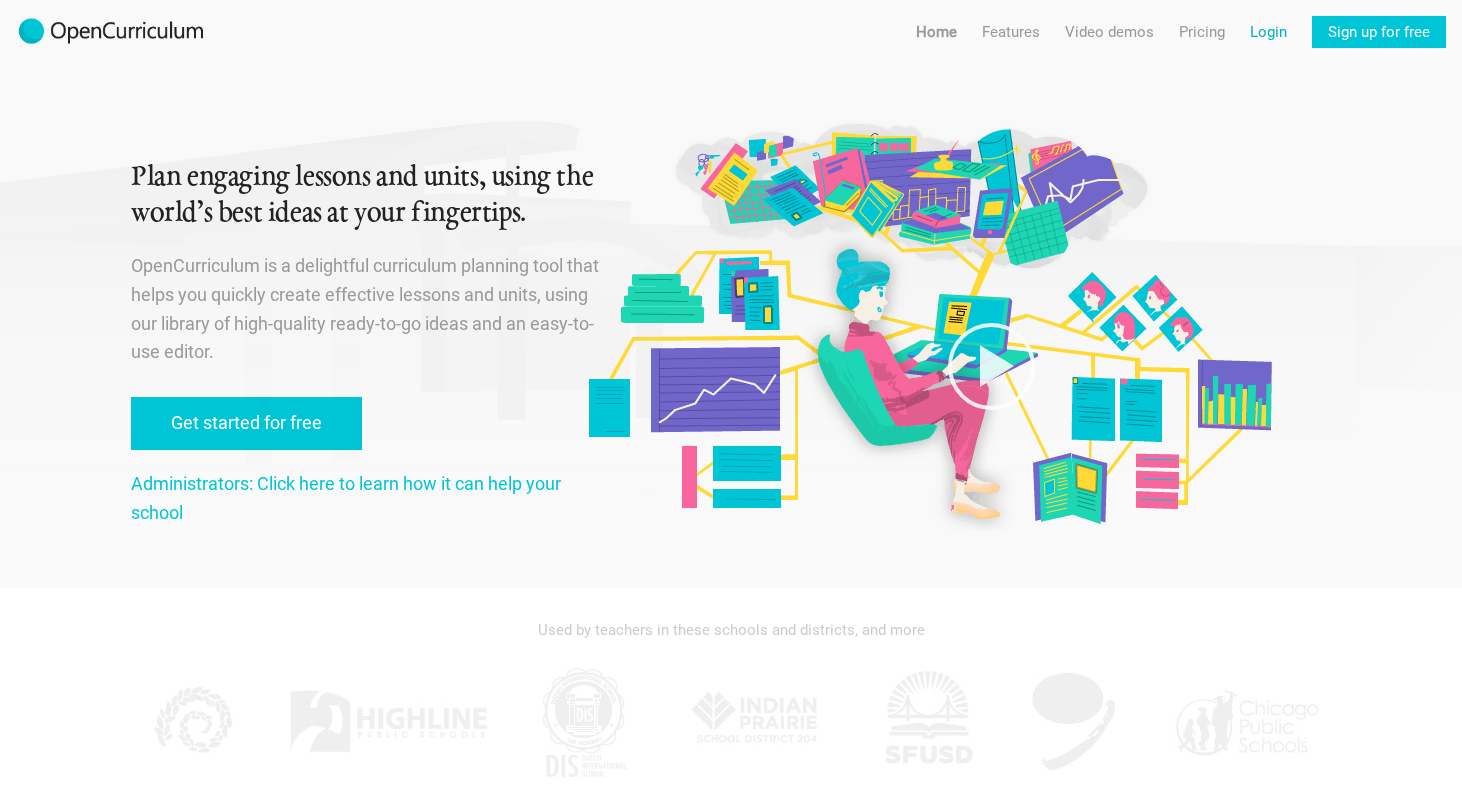 click on "Login" at bounding box center [1268, 32] 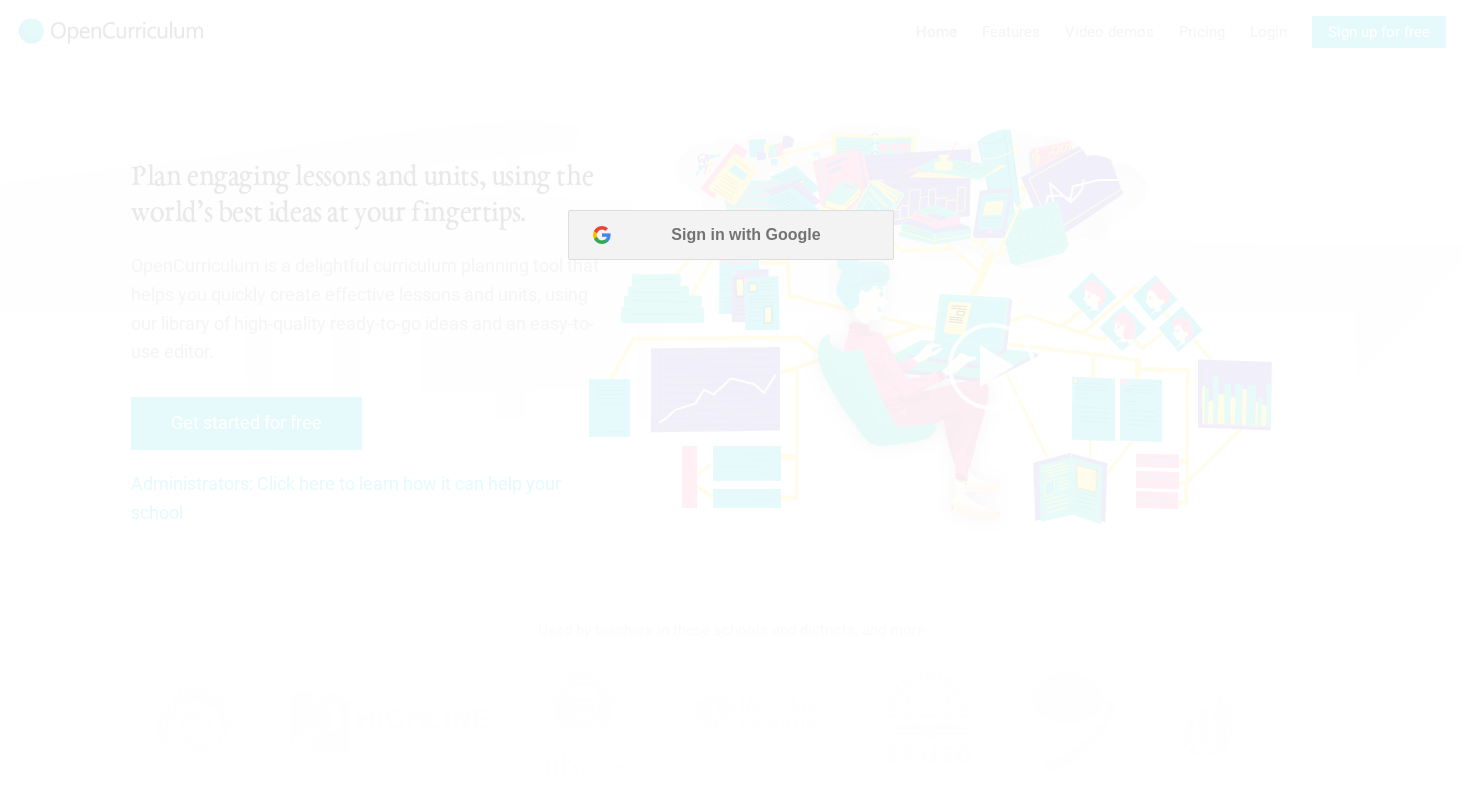 scroll, scrollTop: 0, scrollLeft: 0, axis: both 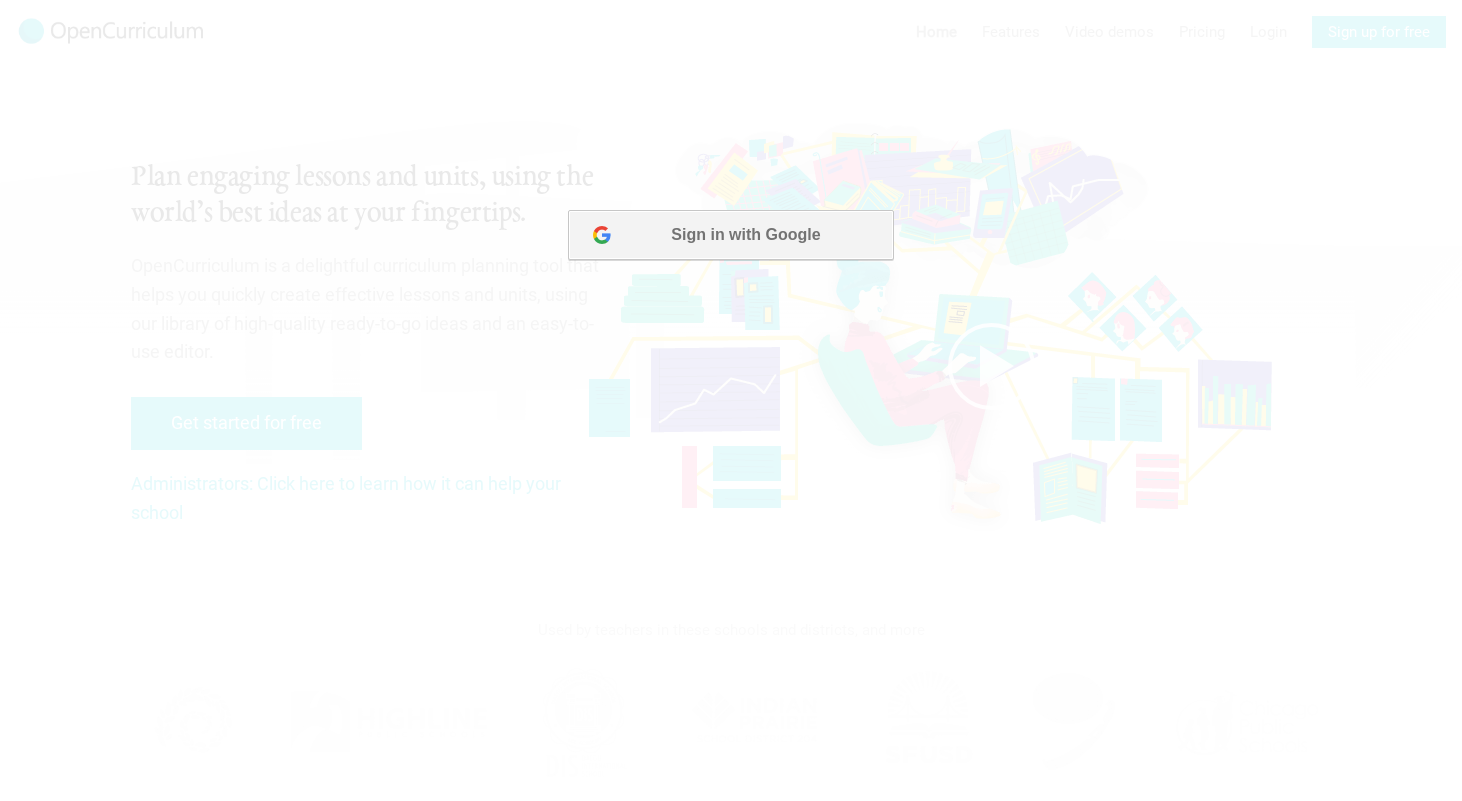 click on "Sign in with Google" at bounding box center (730, 235) 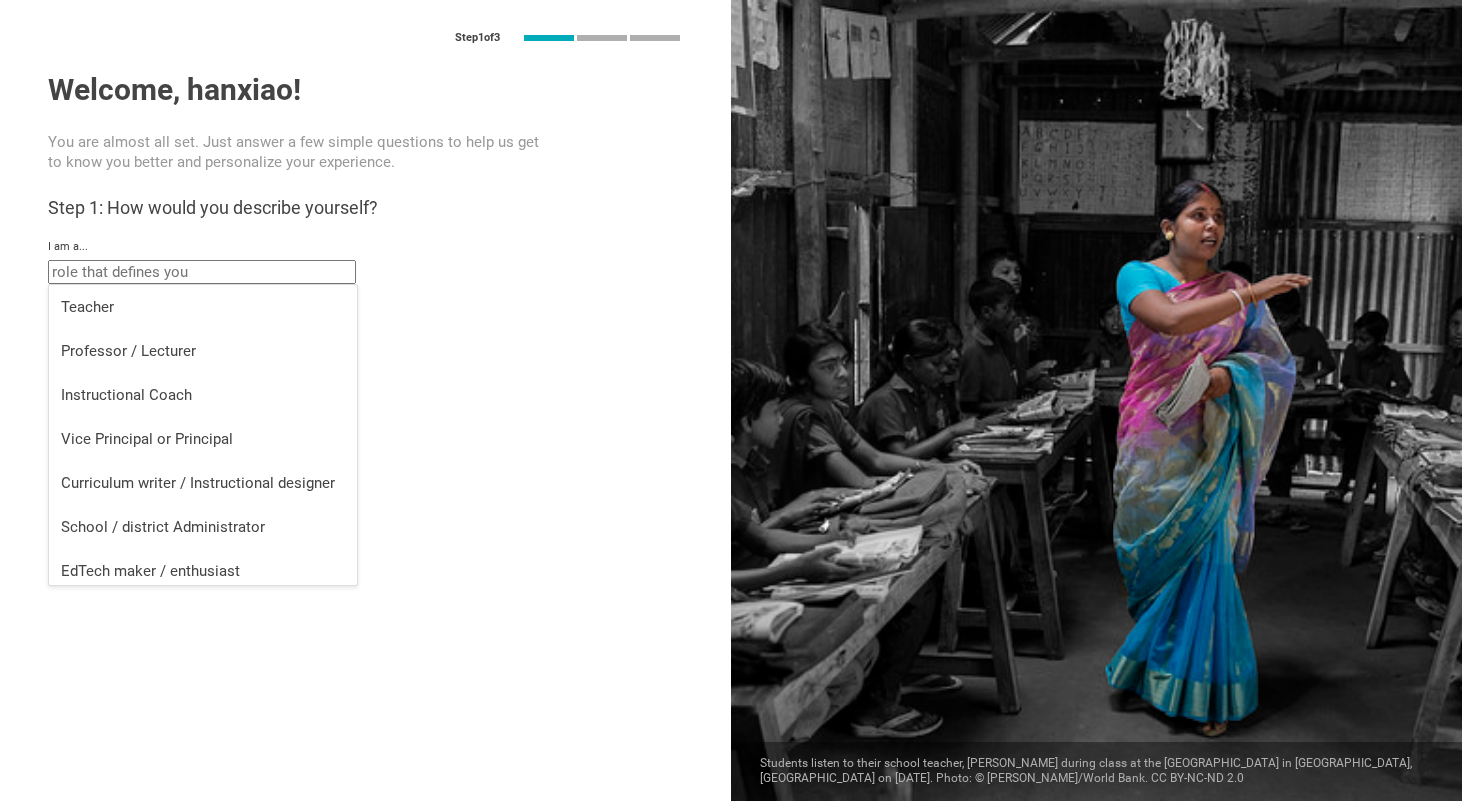 click at bounding box center [202, 272] 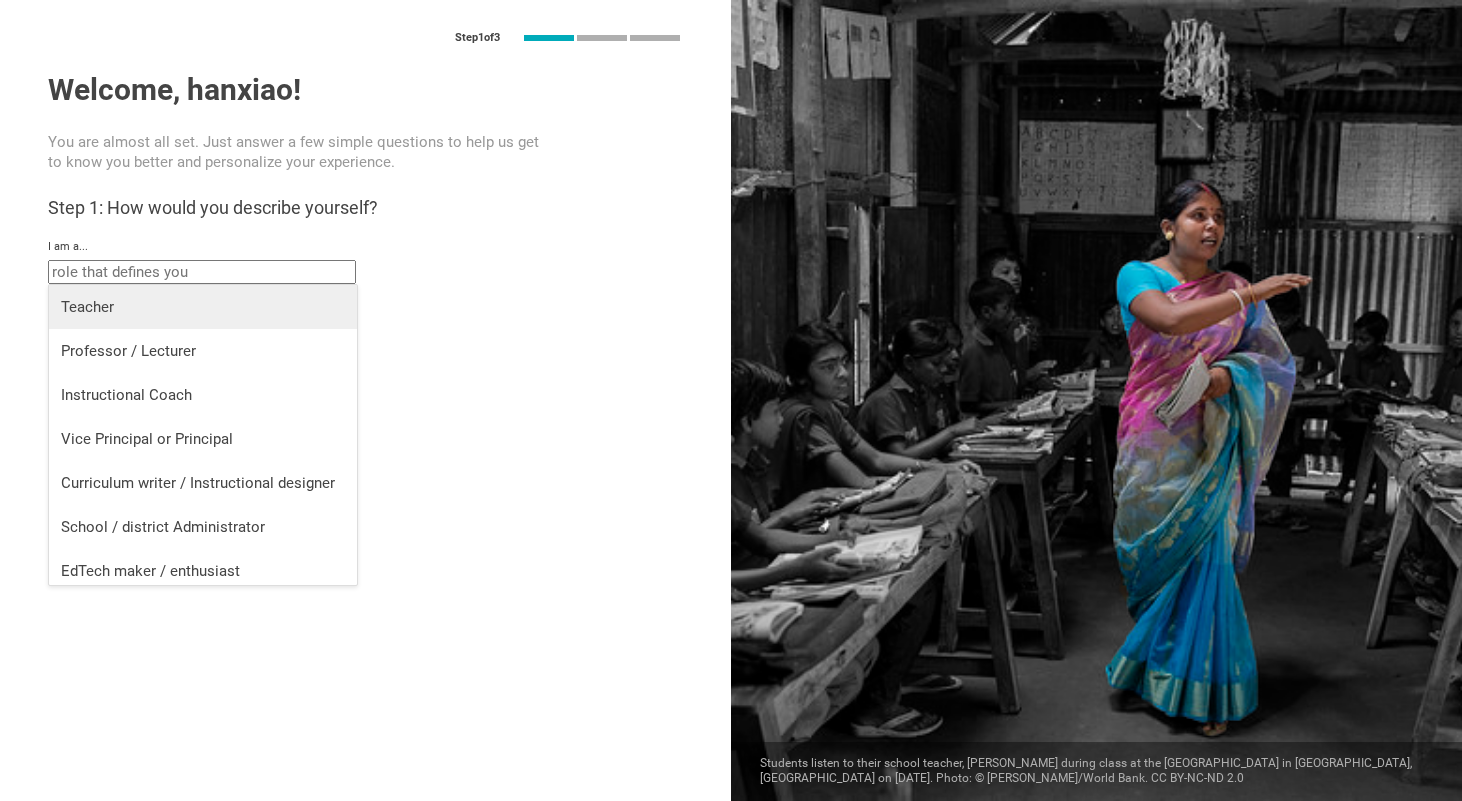 click on "Teacher" at bounding box center [203, 307] 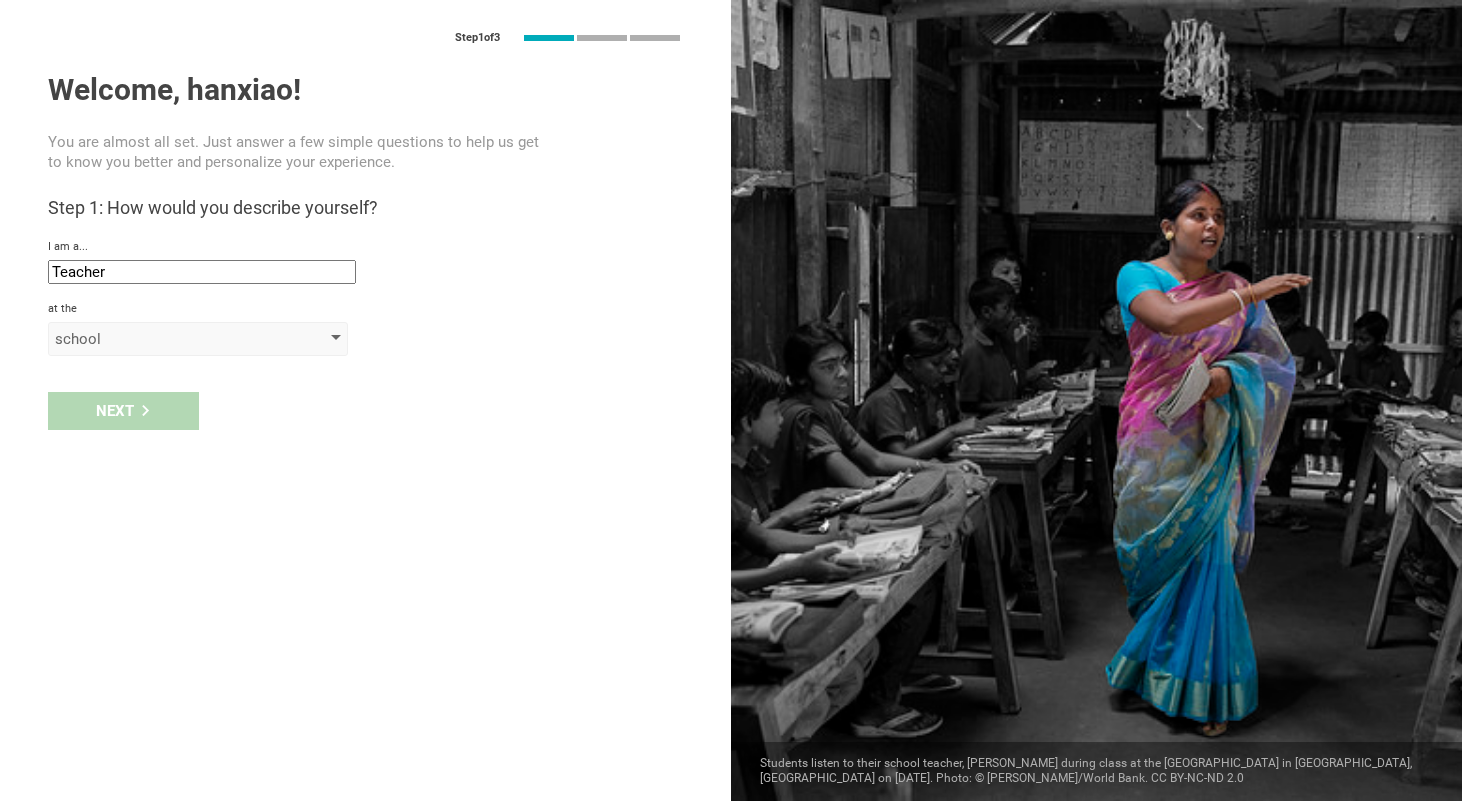 click on "school" at bounding box center [169, 339] 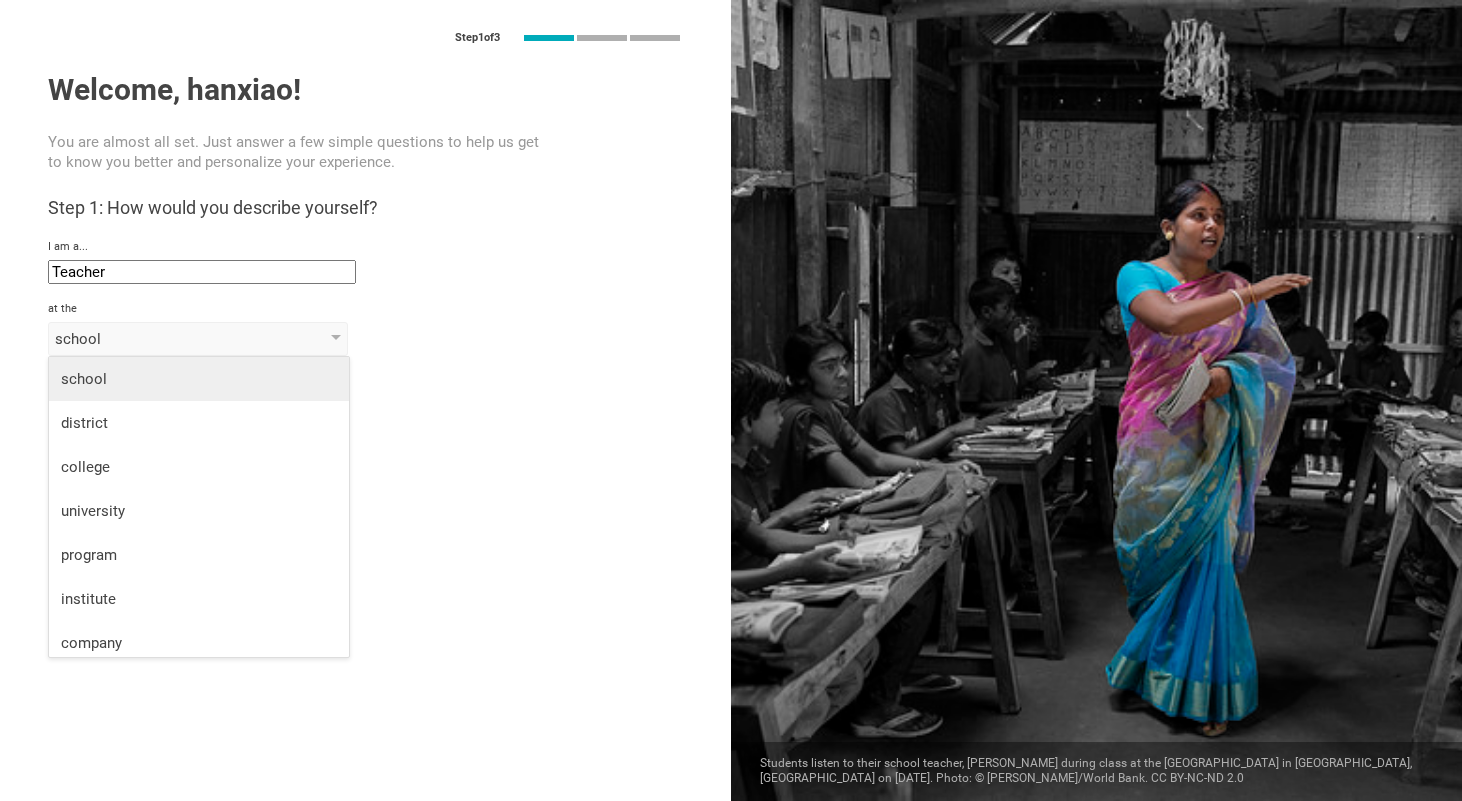 click on "school" at bounding box center [199, 379] 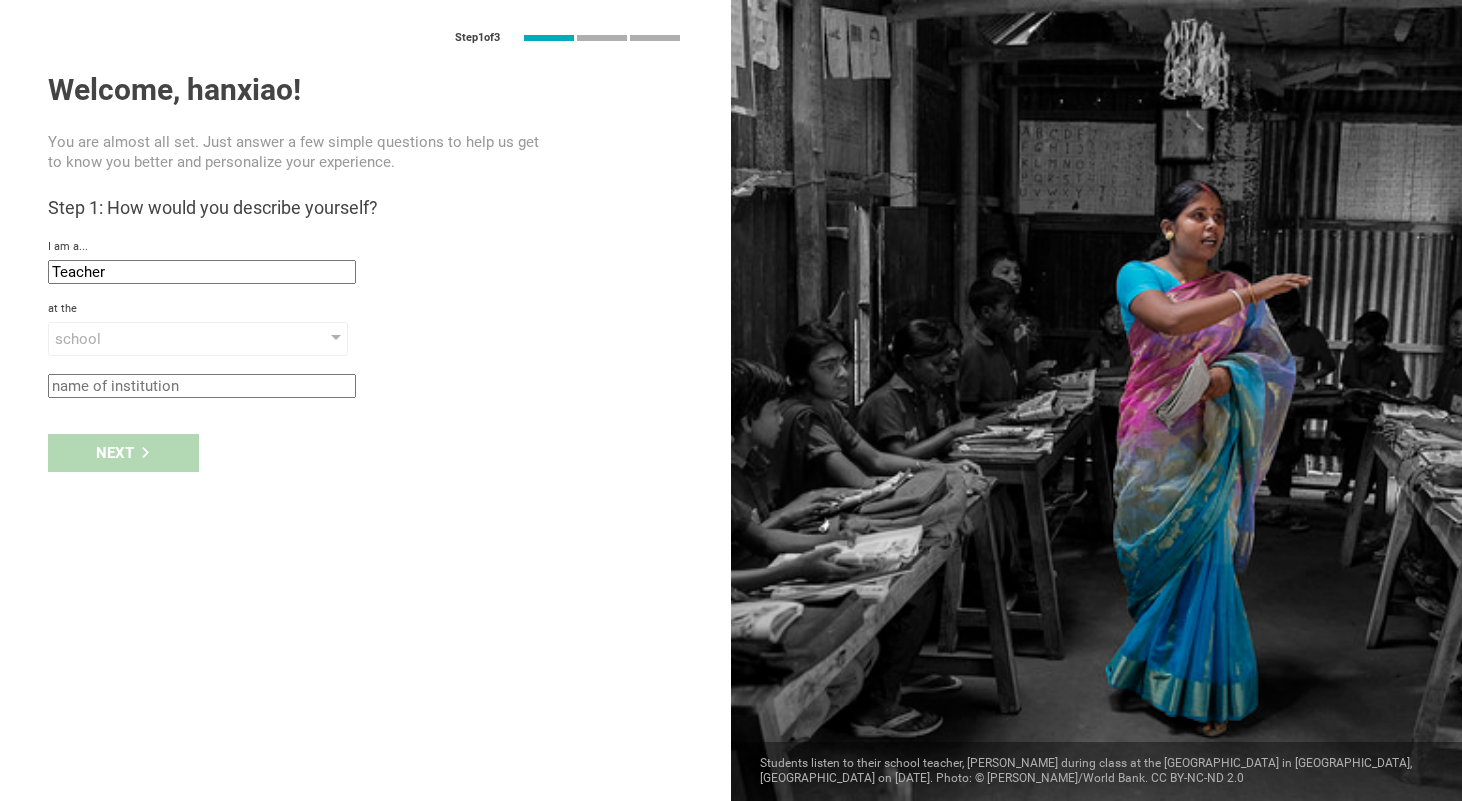click 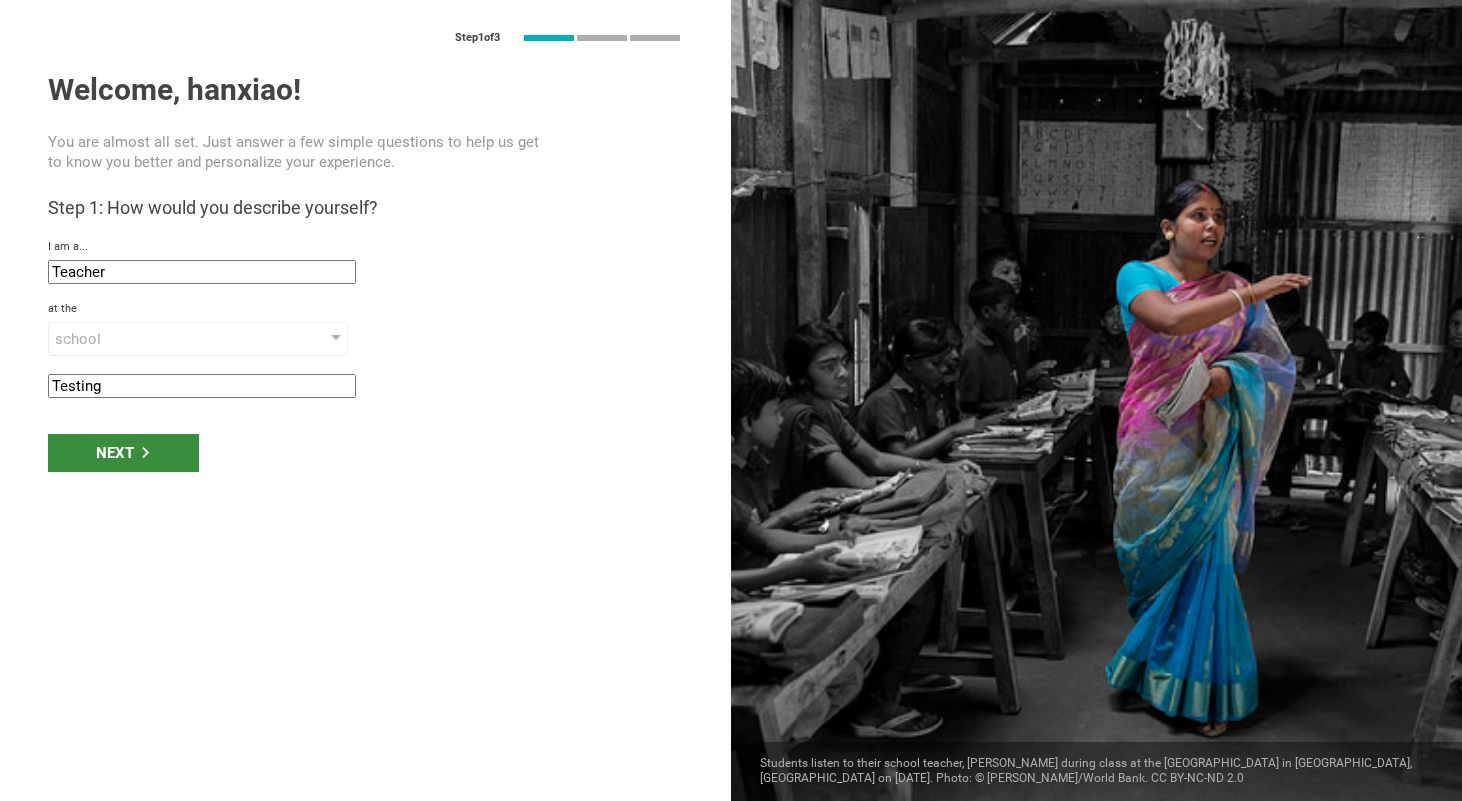 type on "Testing" 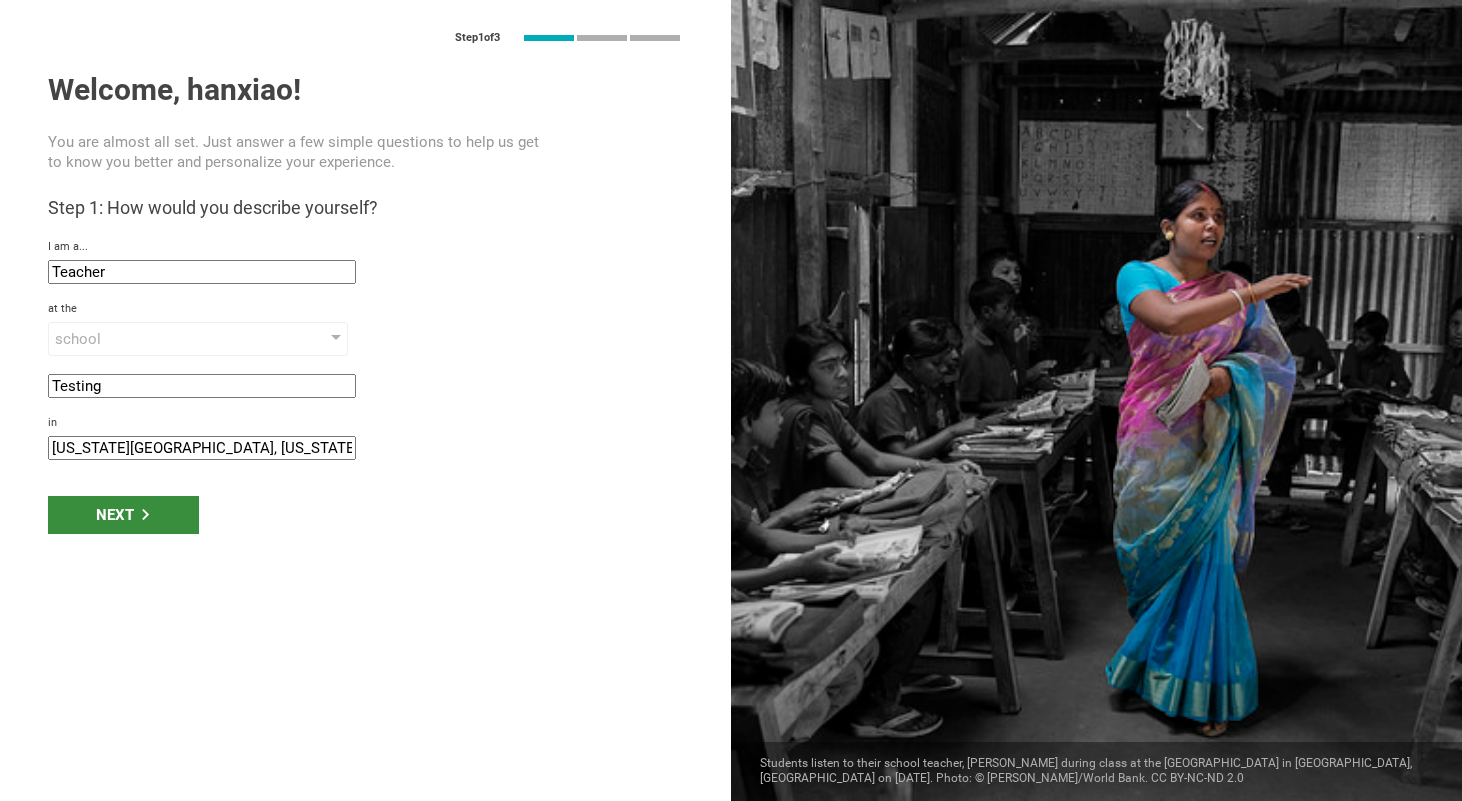 click on "Next" at bounding box center (123, 515) 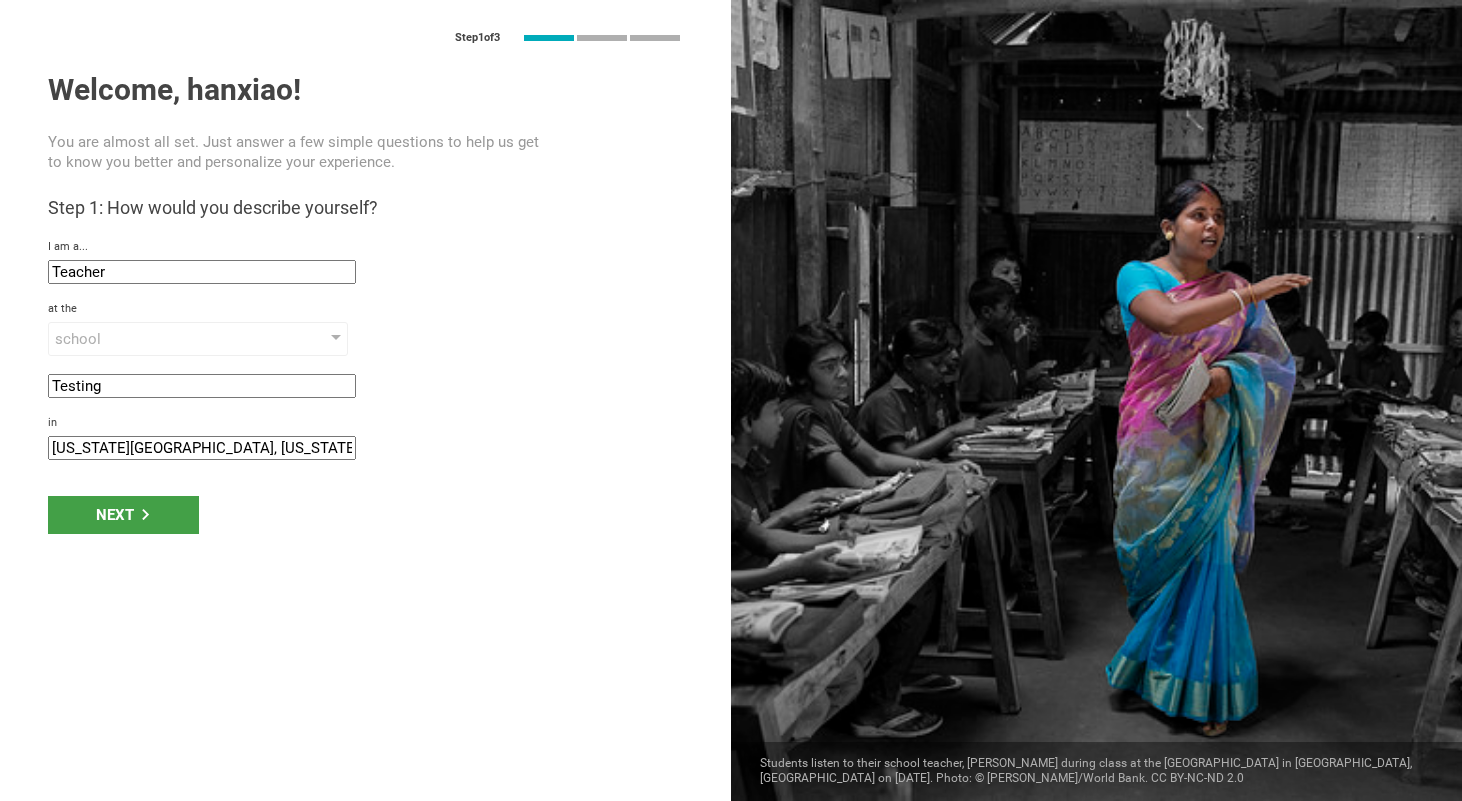 click on "Next" at bounding box center [365, 515] 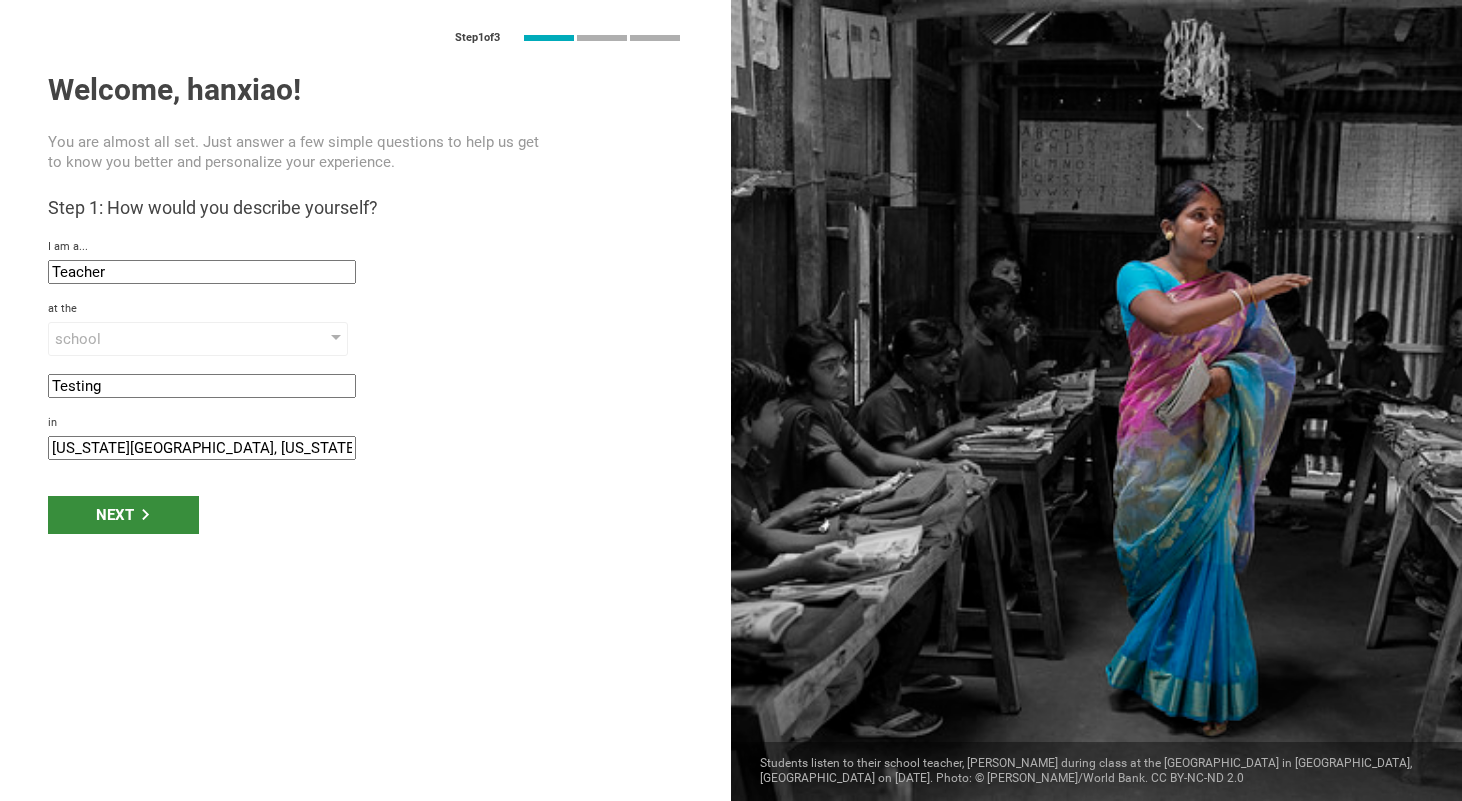 click on "Next" at bounding box center (123, 515) 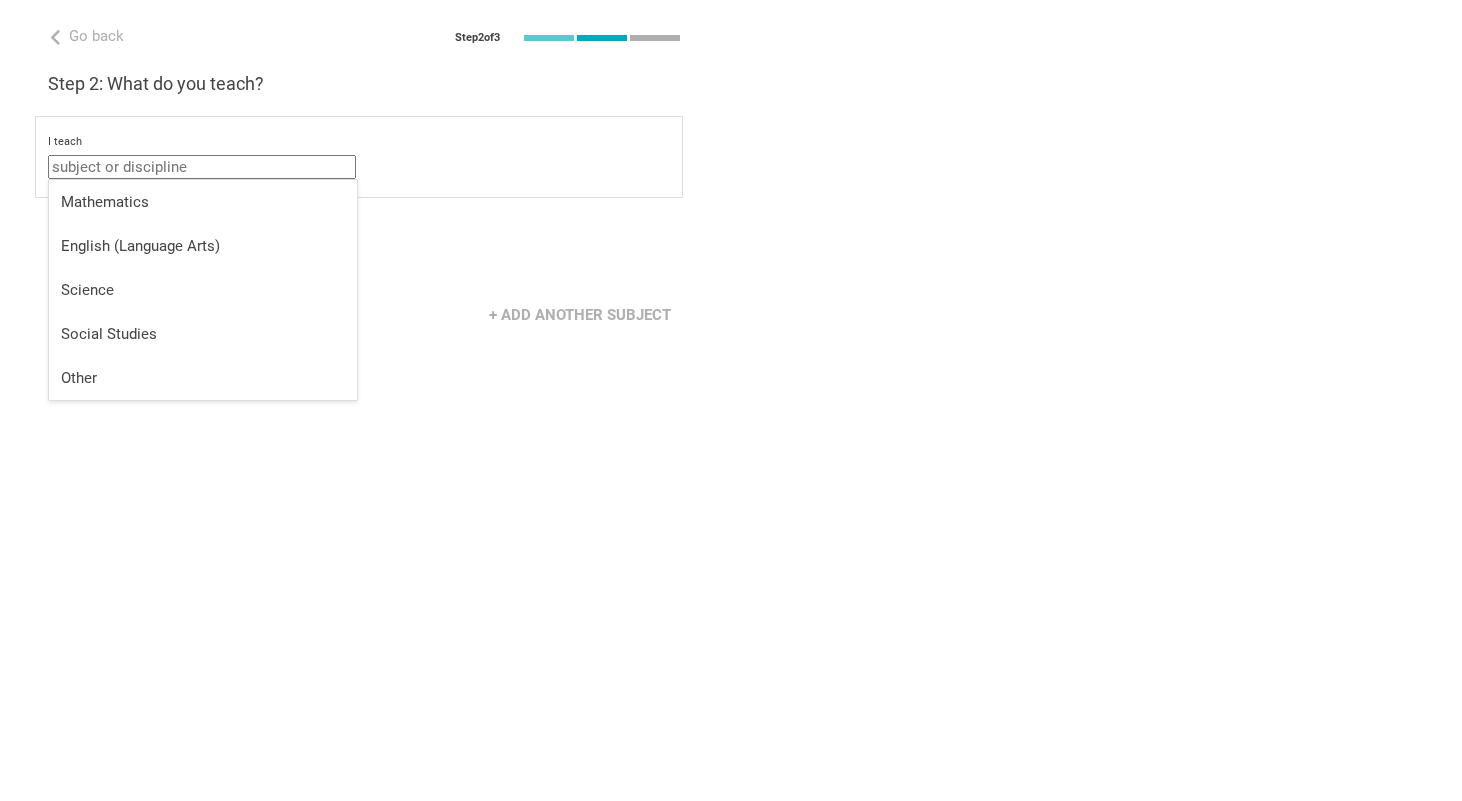 click at bounding box center [202, 167] 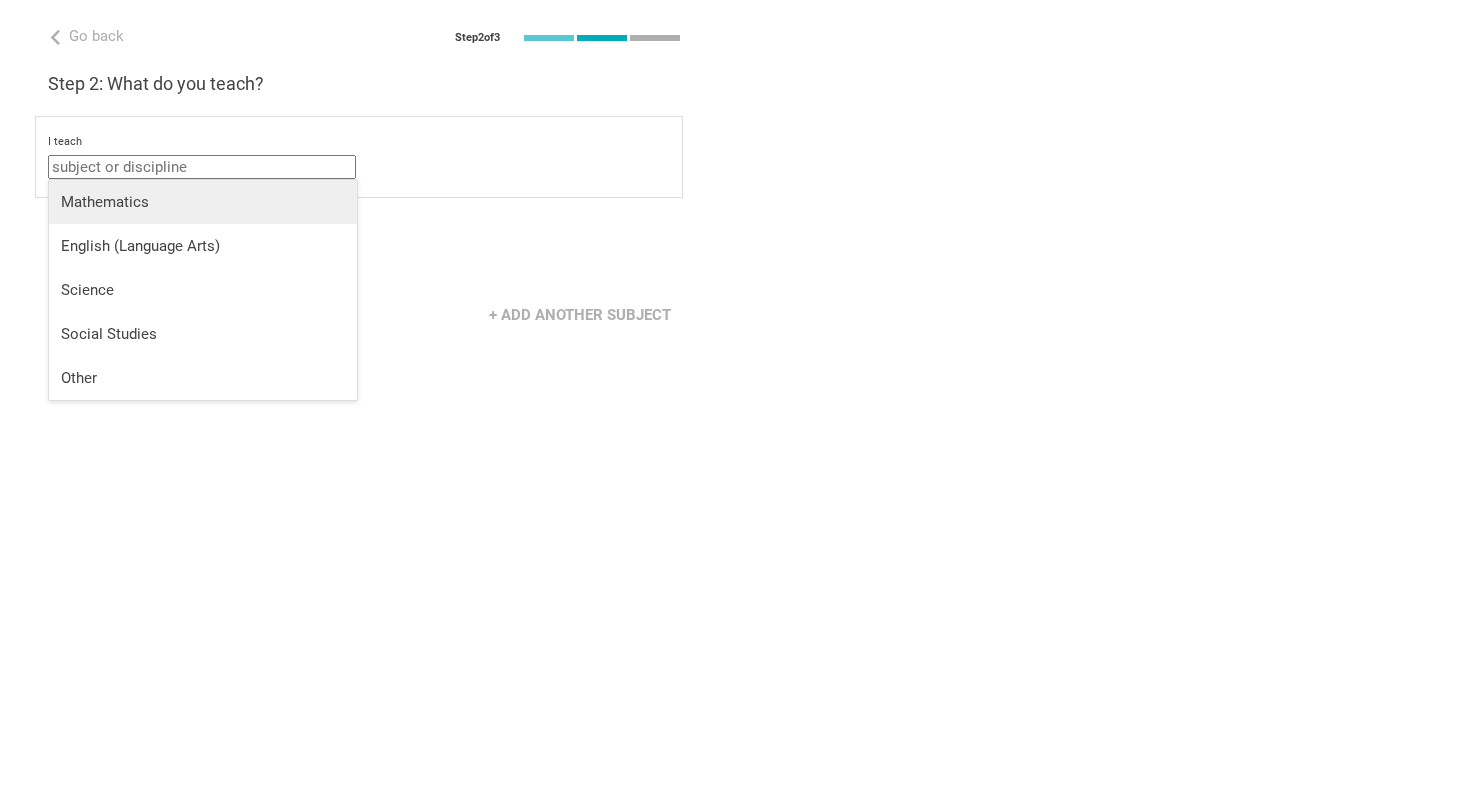 click on "Mathematics" at bounding box center [203, 202] 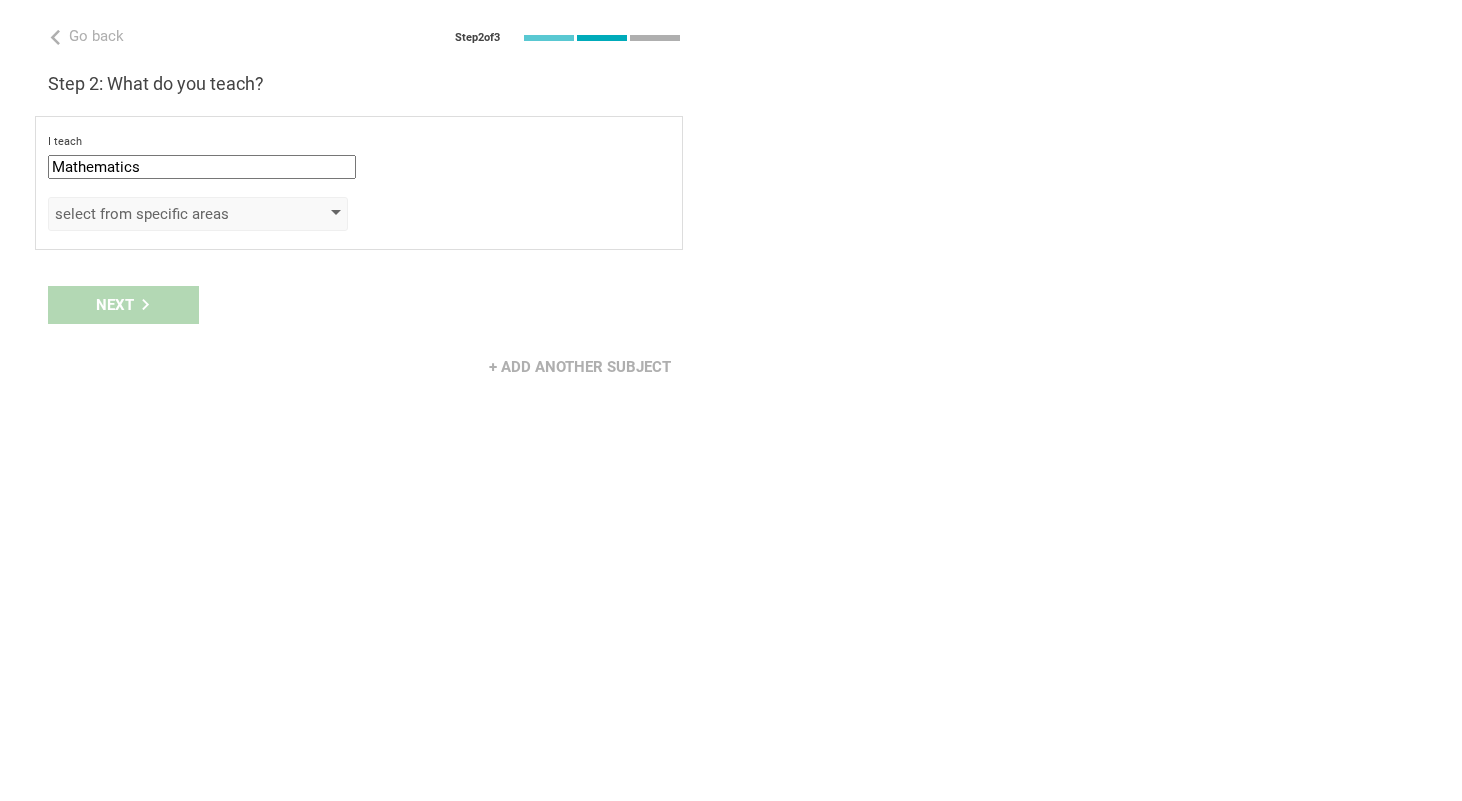 click on "select from specific areas" at bounding box center [169, 214] 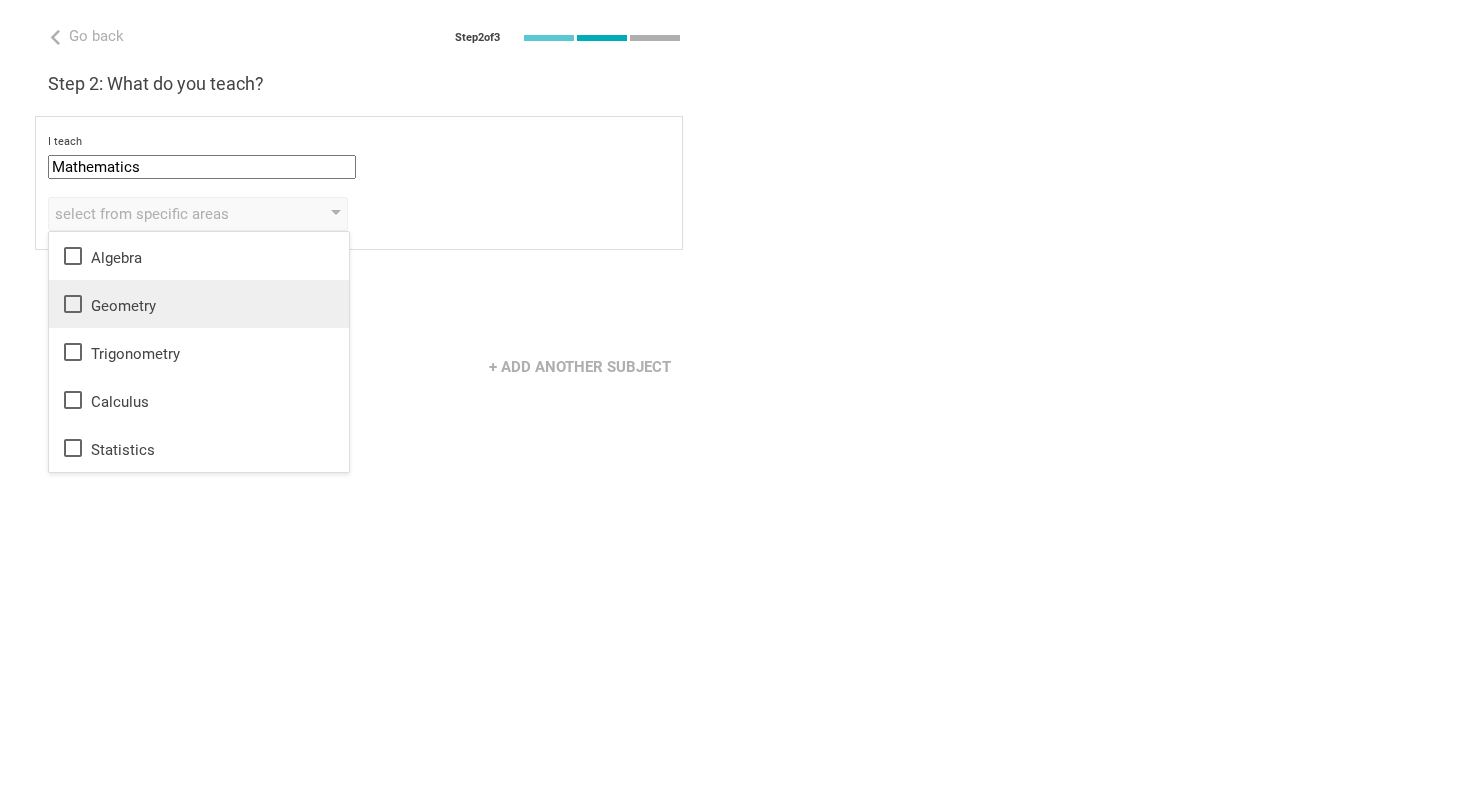 click on "Geometry" at bounding box center (199, 304) 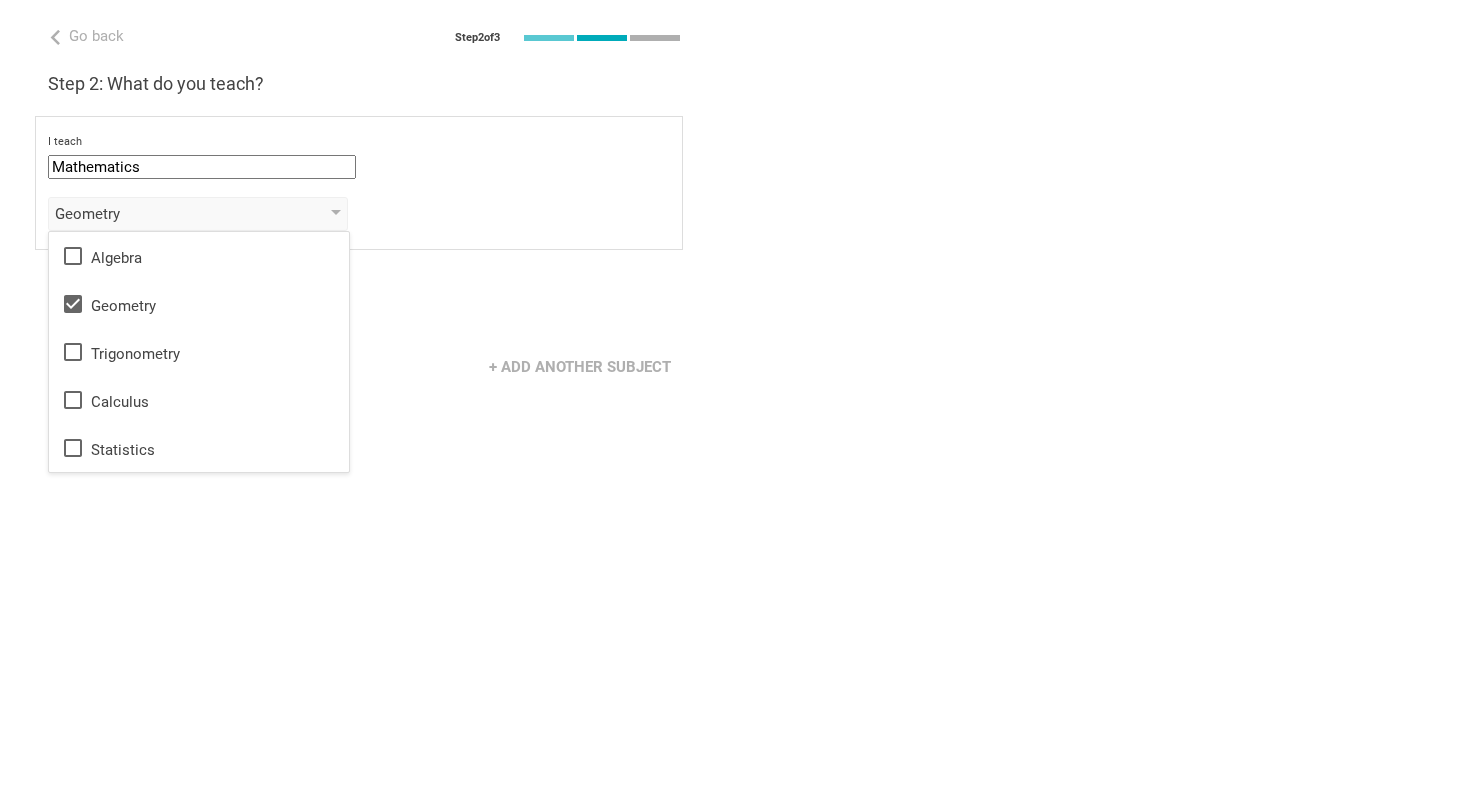 click on "Next" at bounding box center [365, 305] 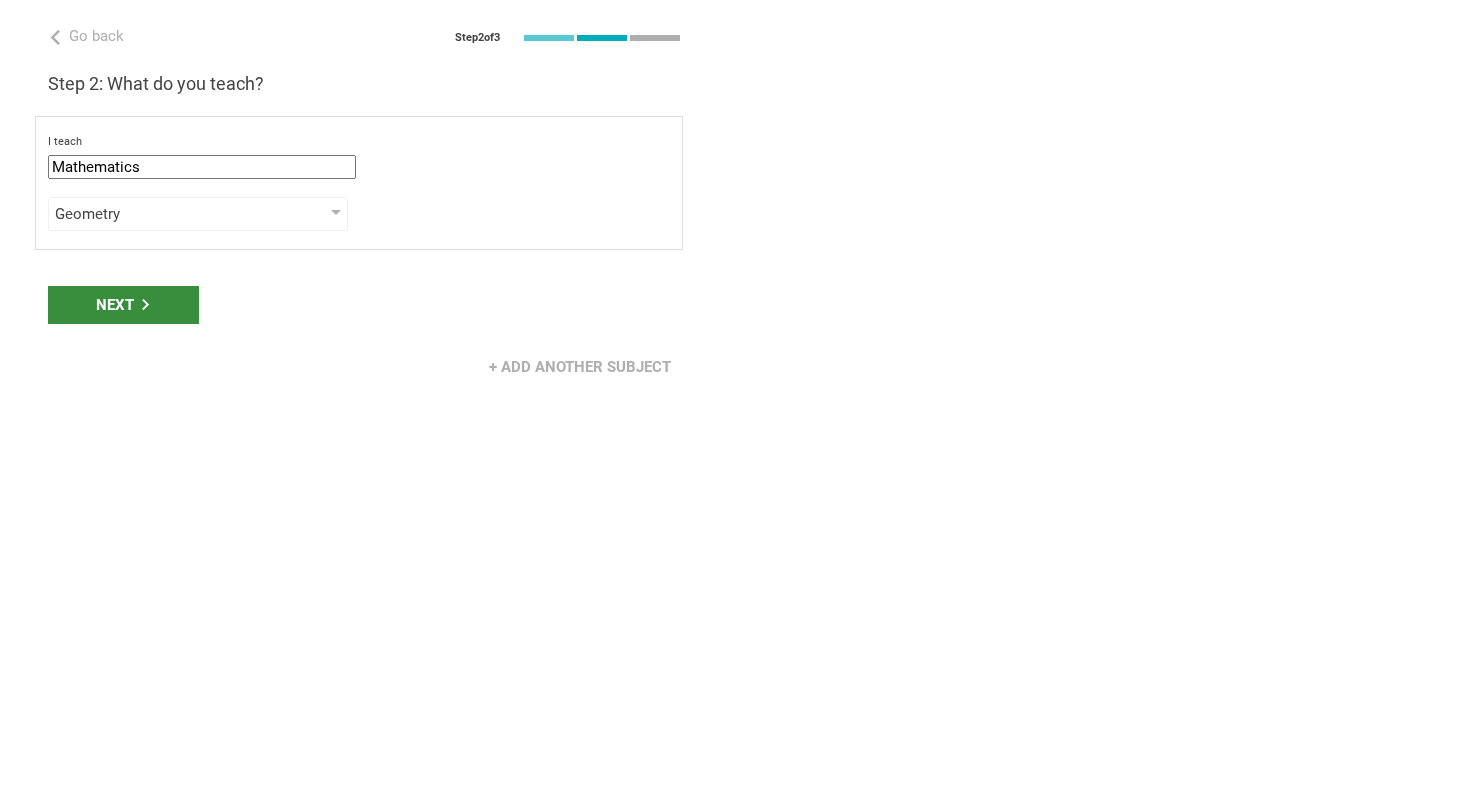 click 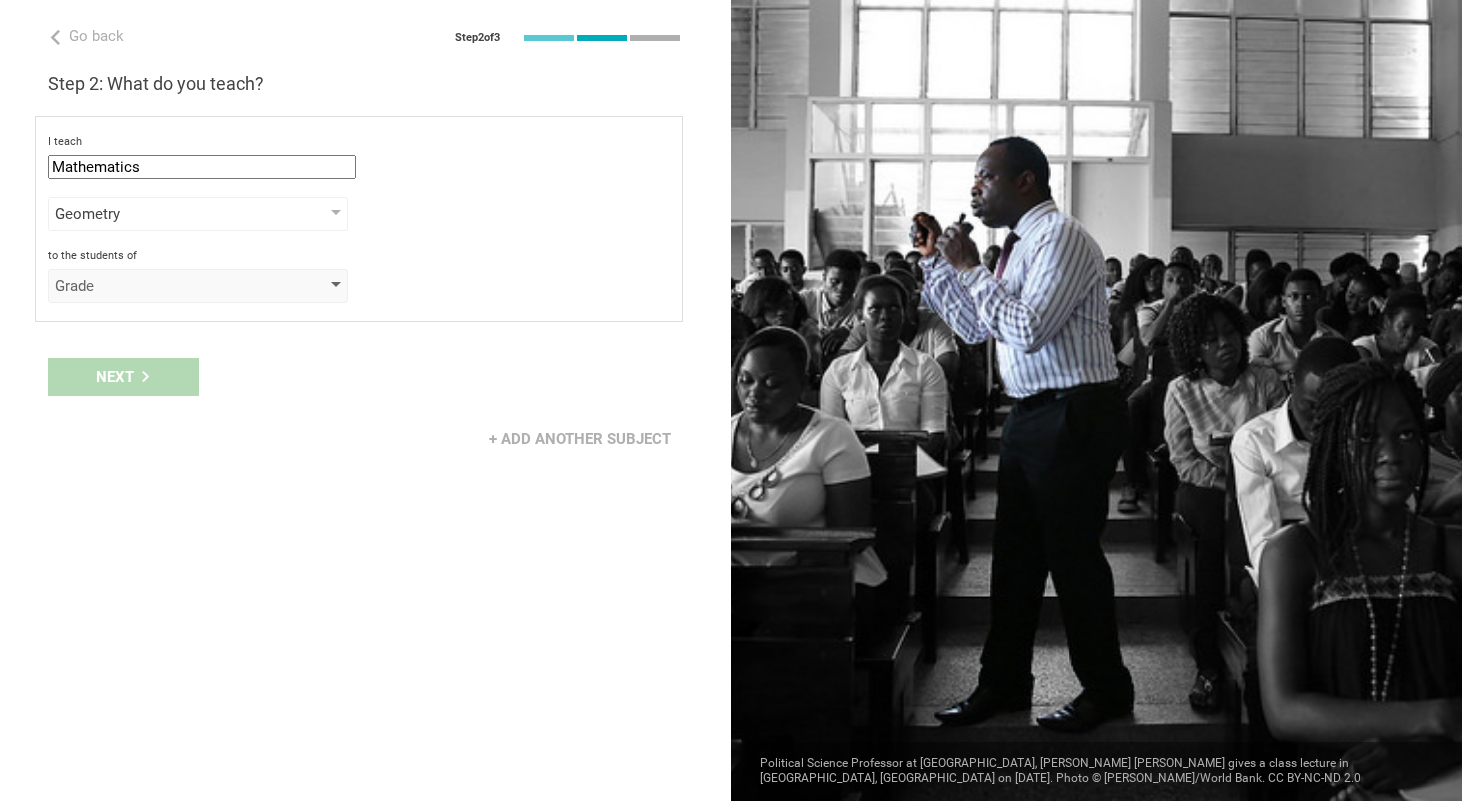 click on "Grade" at bounding box center (169, 286) 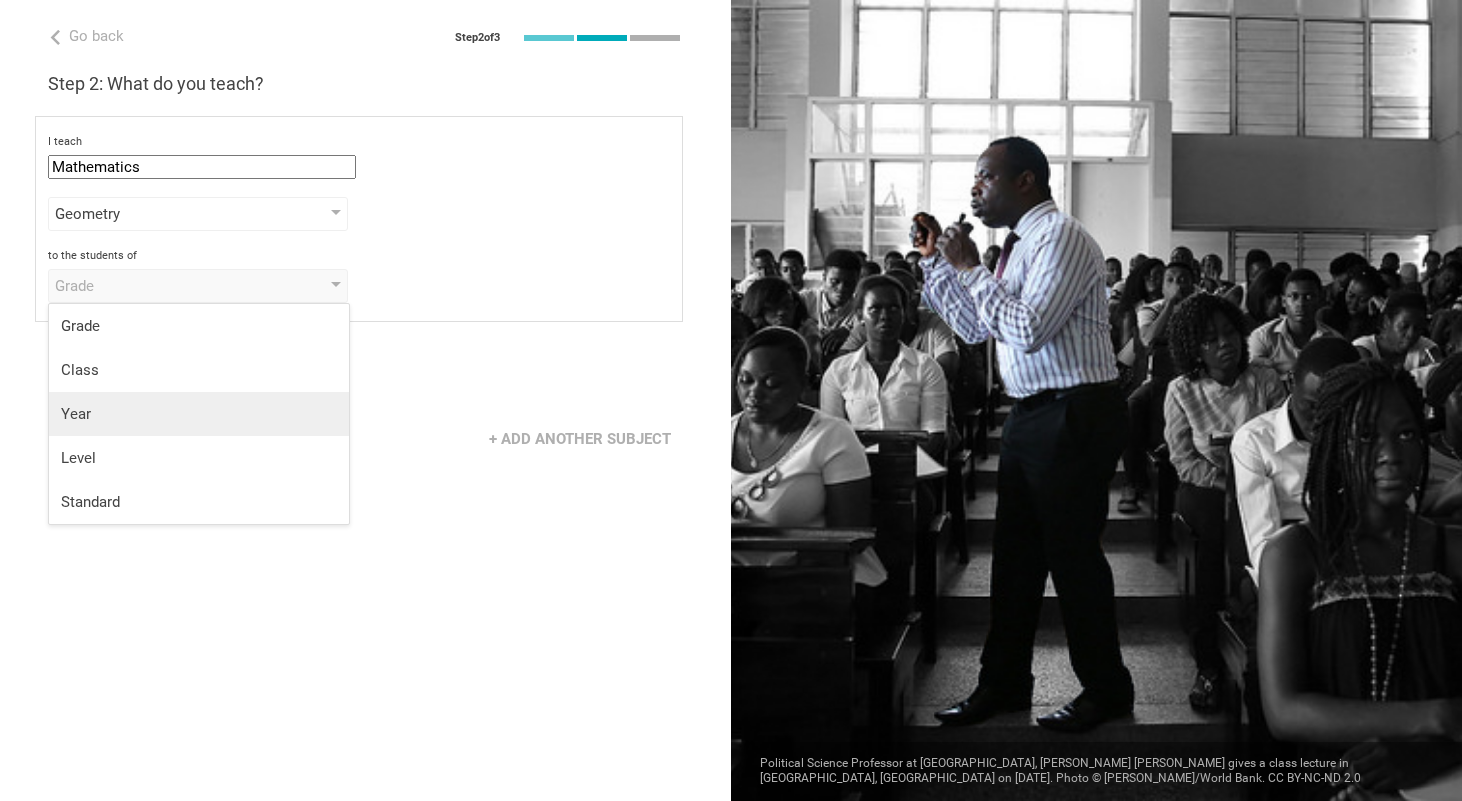 click on "Year" at bounding box center (199, 414) 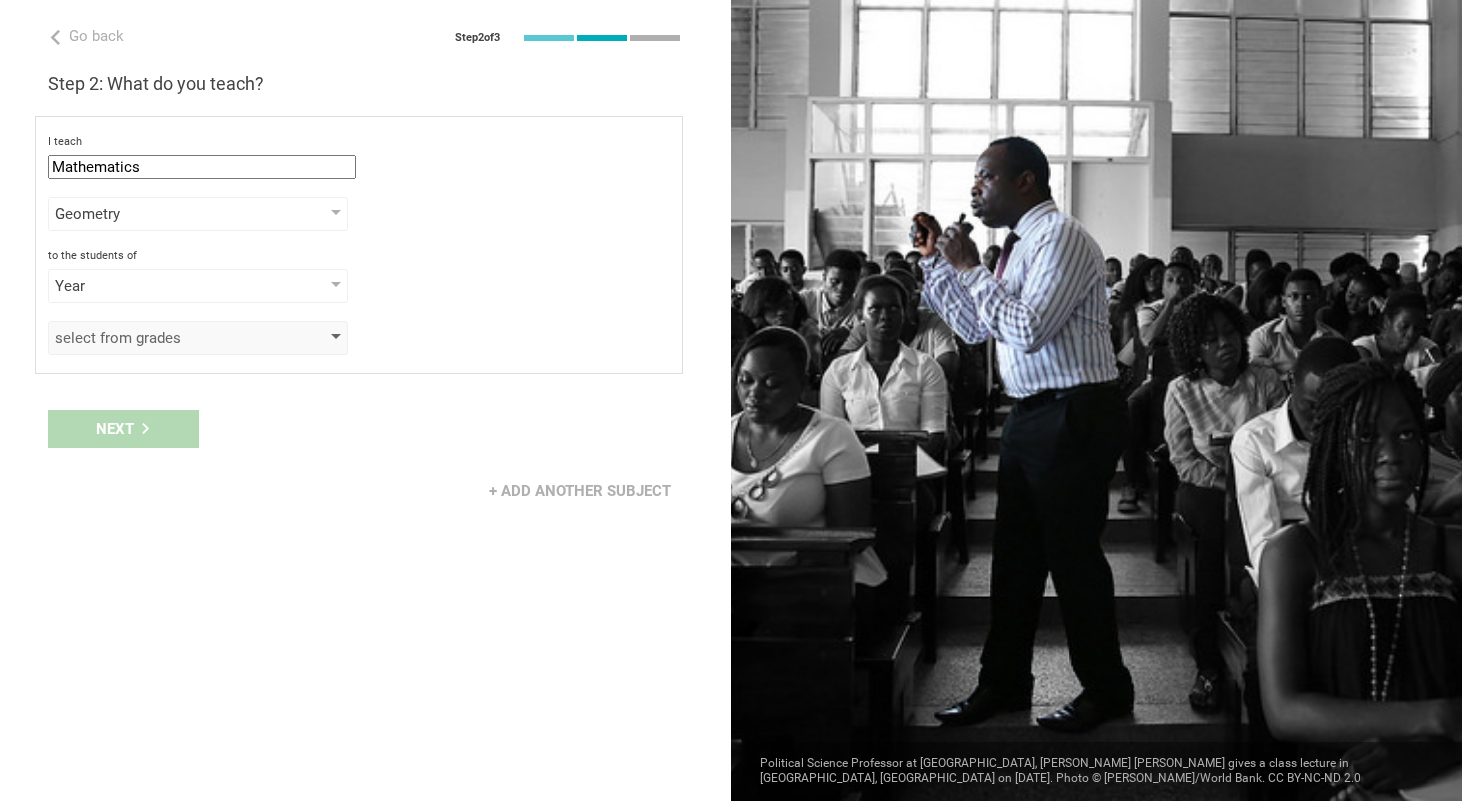 click on "select from grades" at bounding box center [169, 338] 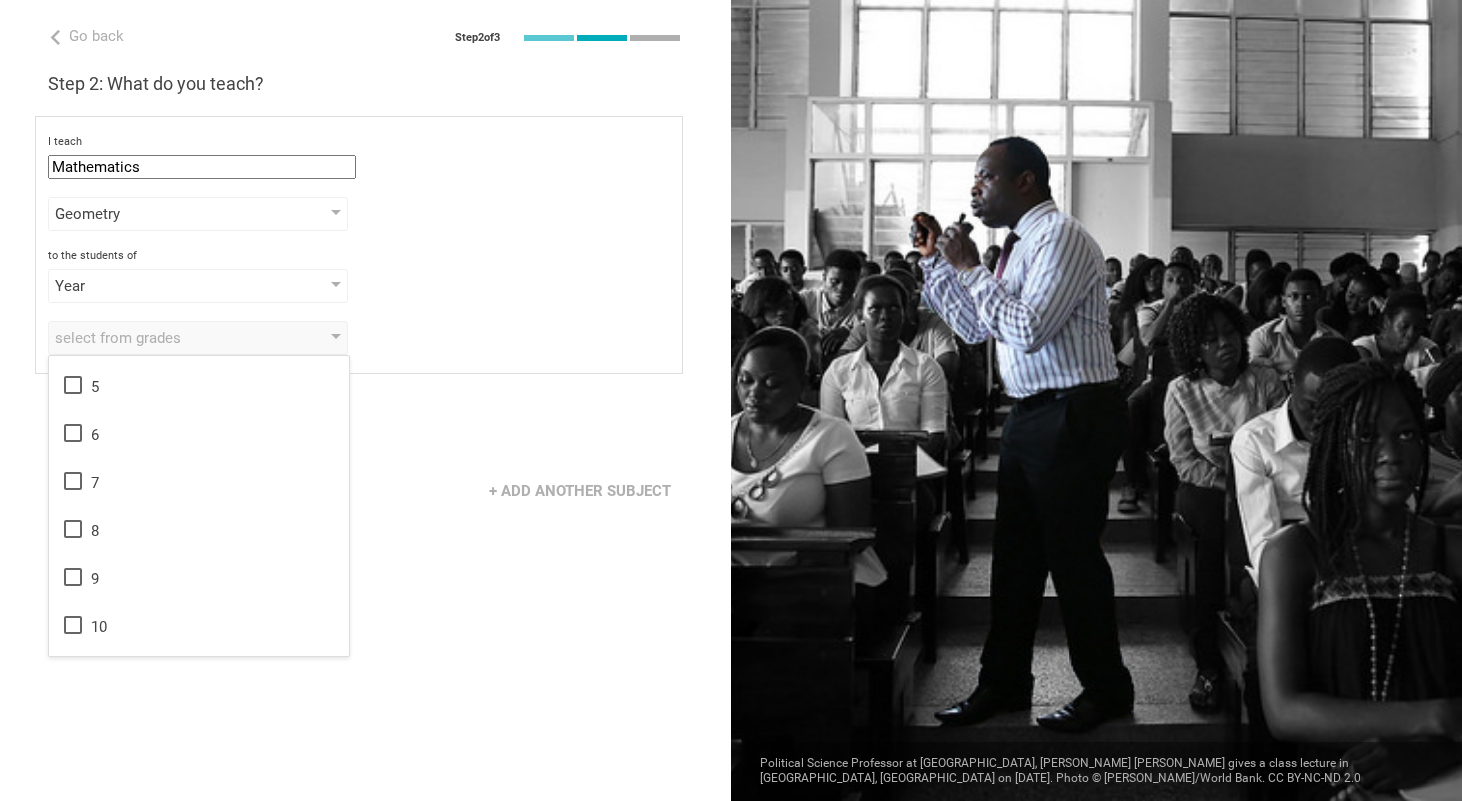 scroll, scrollTop: 324, scrollLeft: 0, axis: vertical 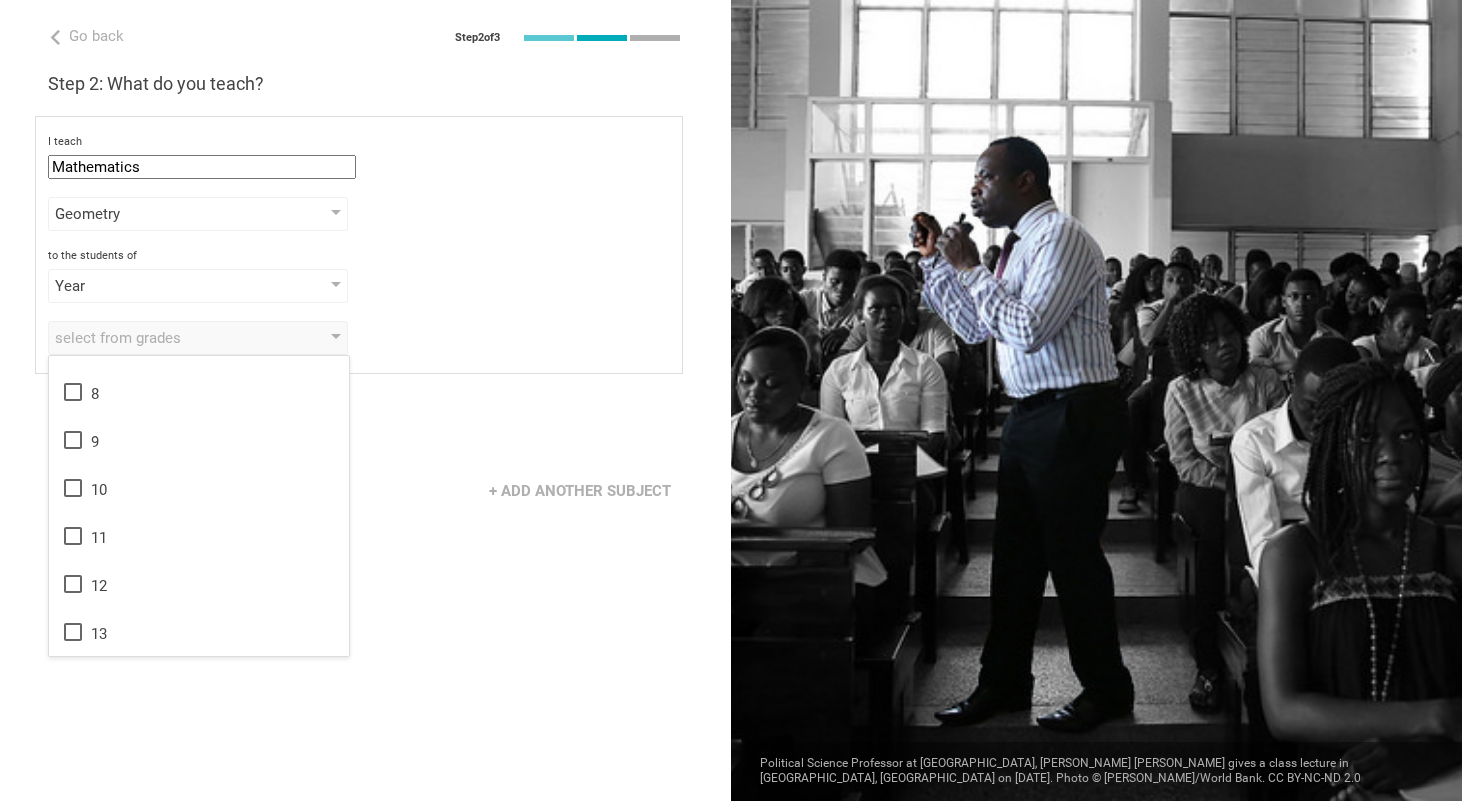 click on "Next" at bounding box center [365, 429] 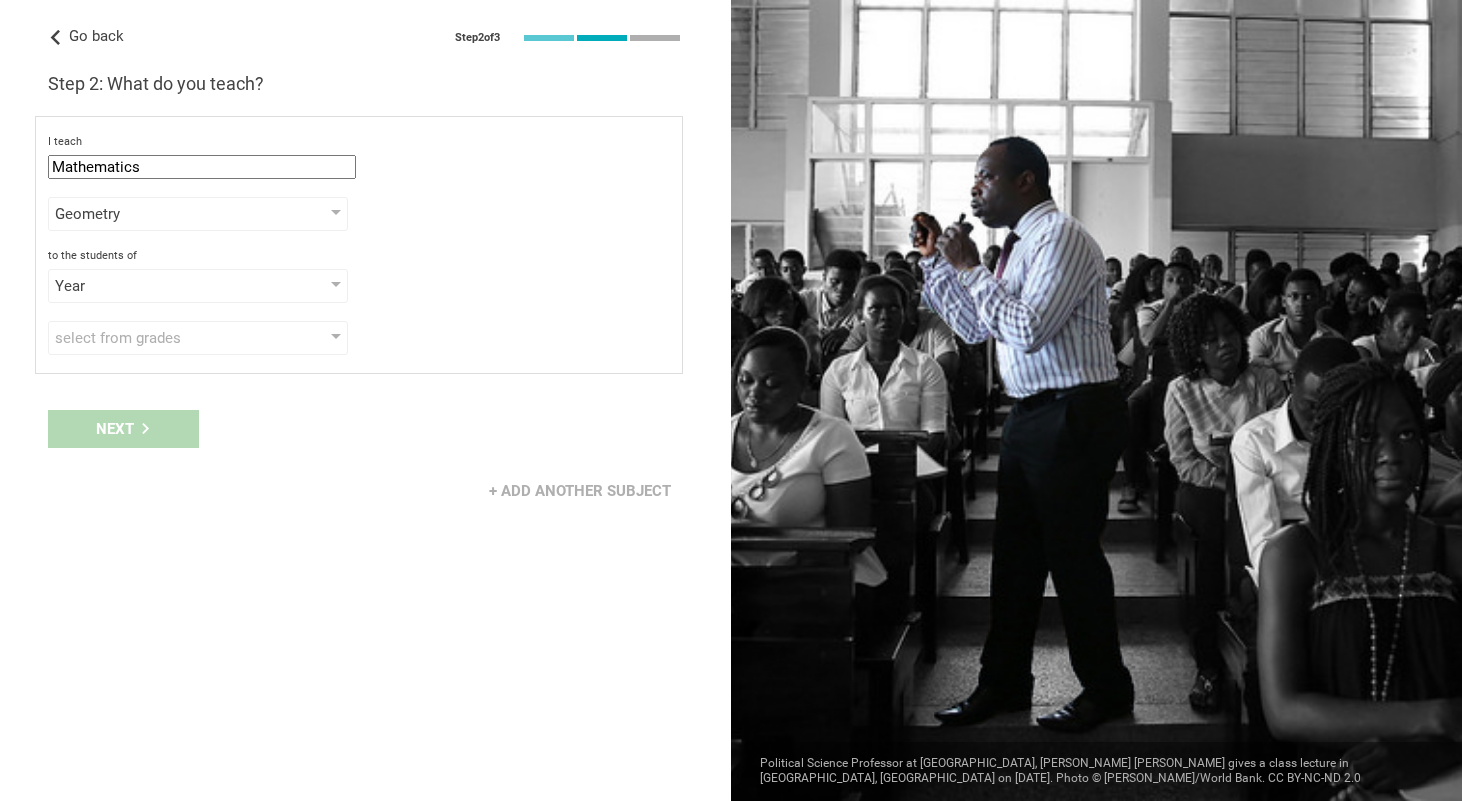 click 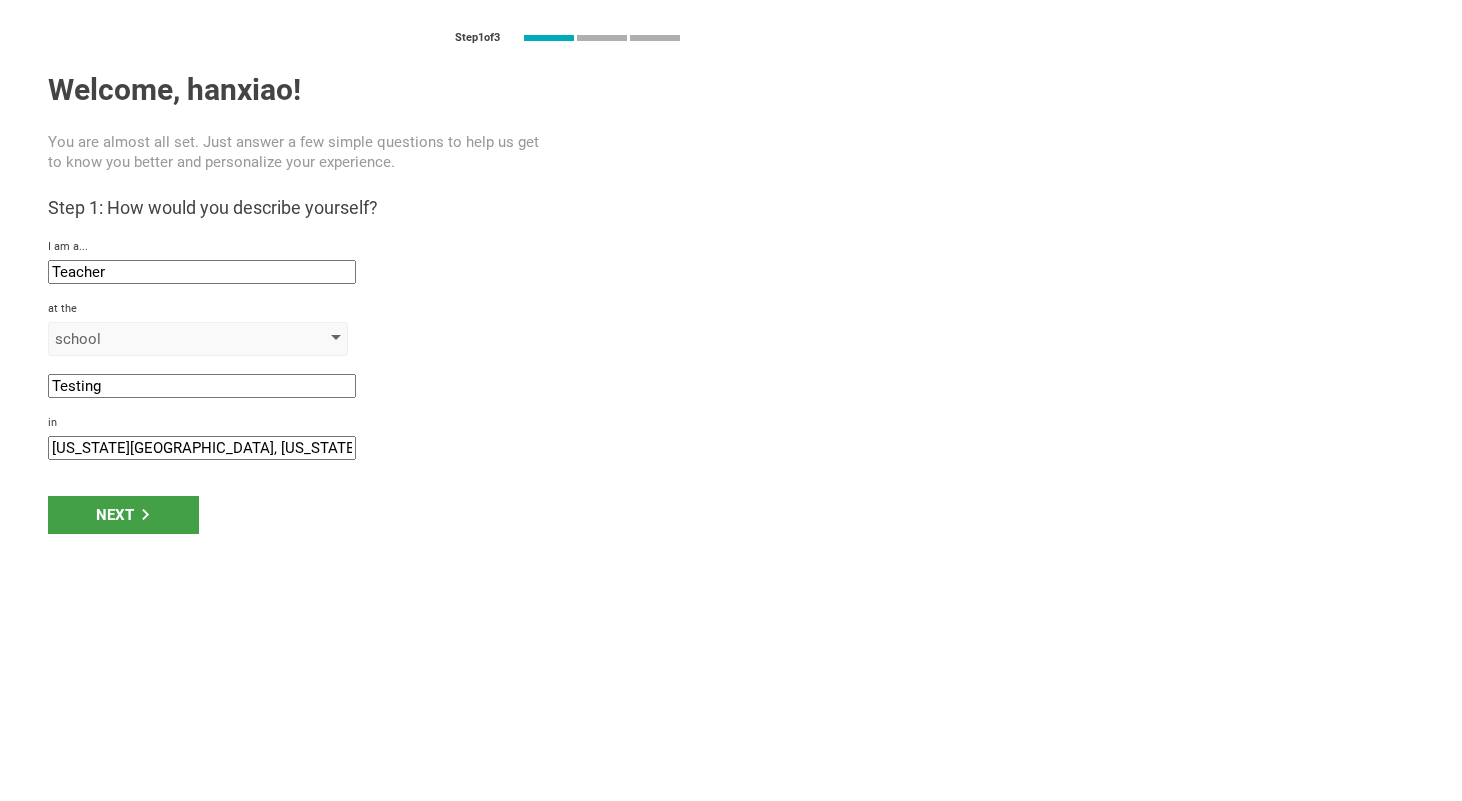 click on "school" at bounding box center (169, 339) 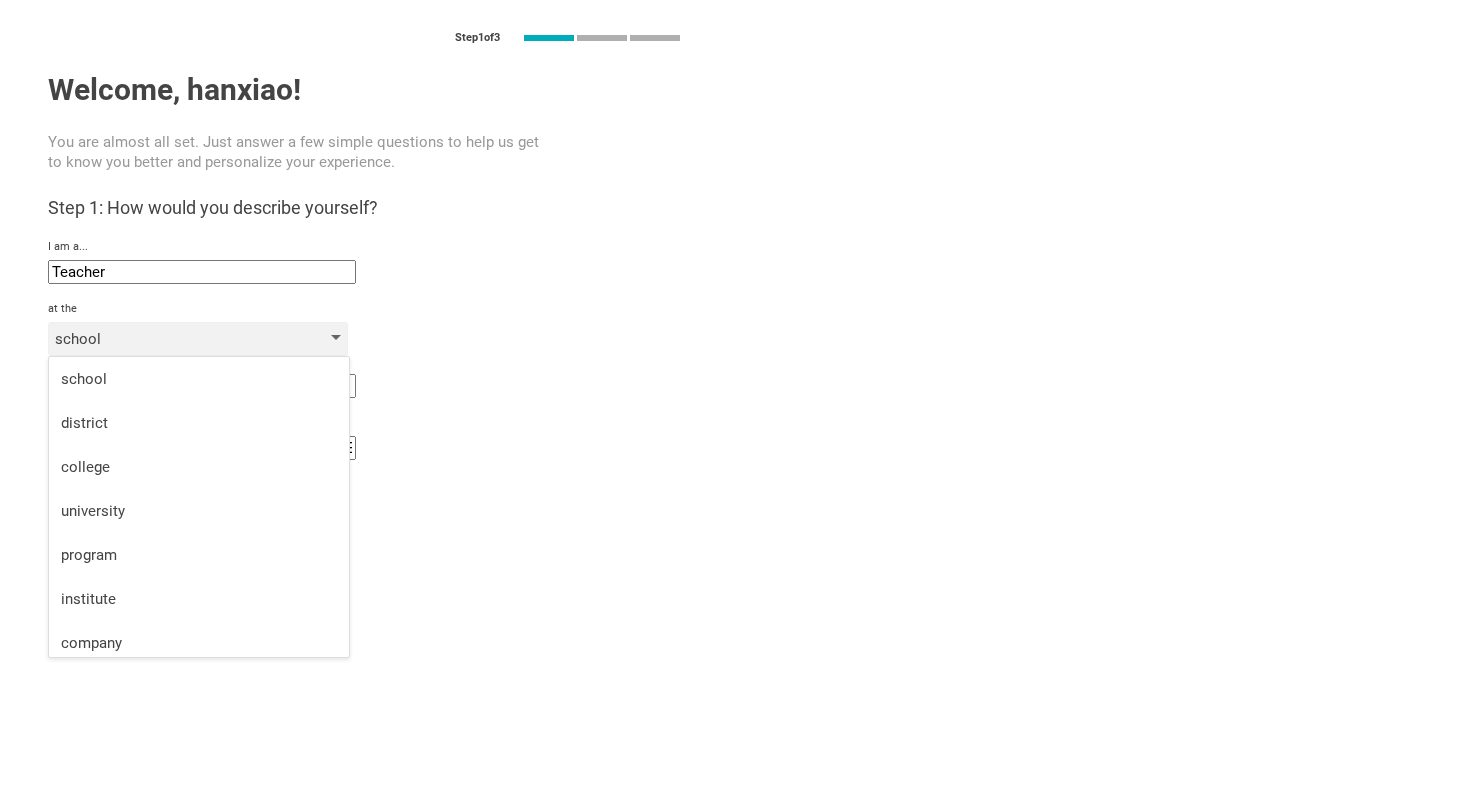 click on "school" at bounding box center (169, 339) 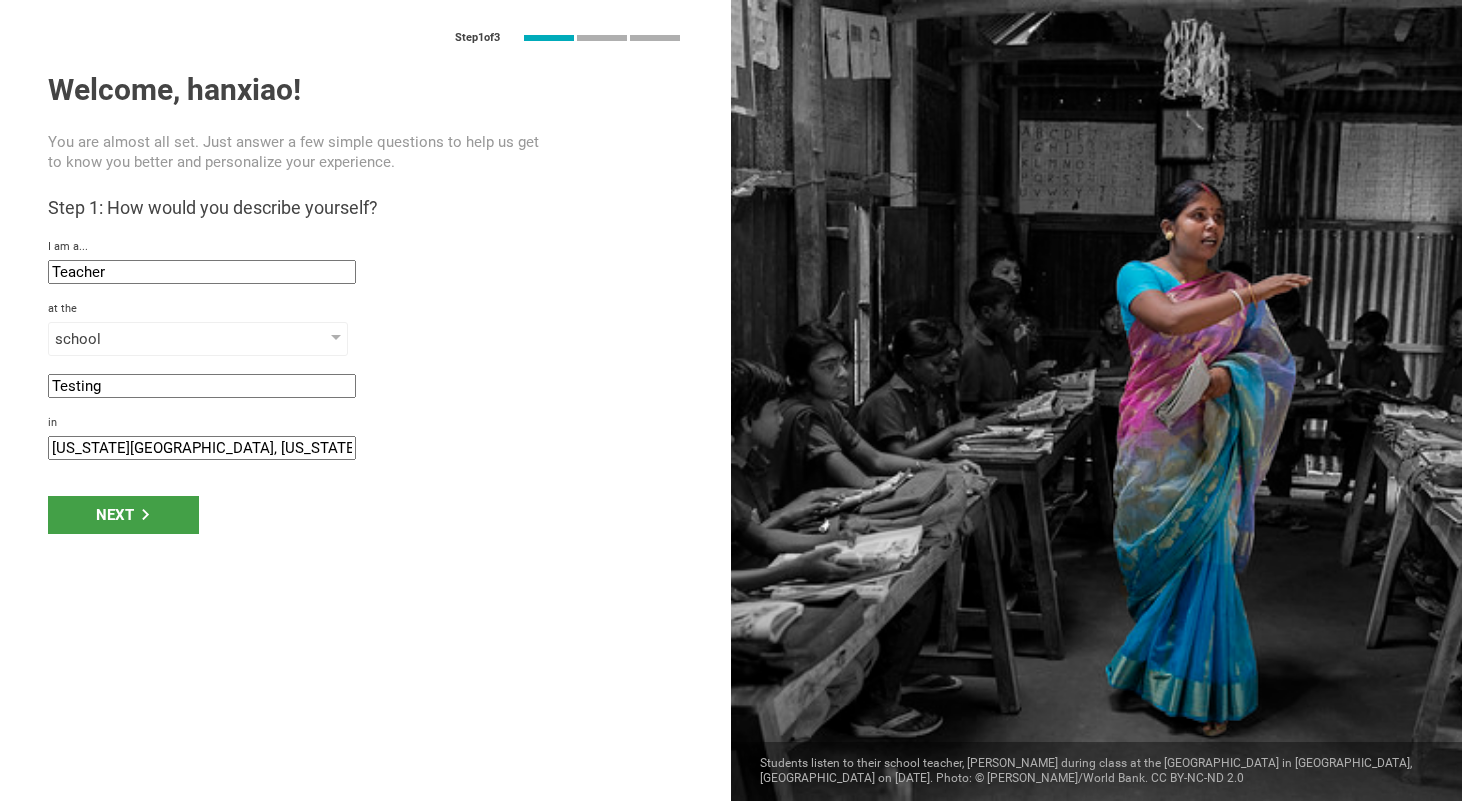click on "Teacher" at bounding box center (202, 272) 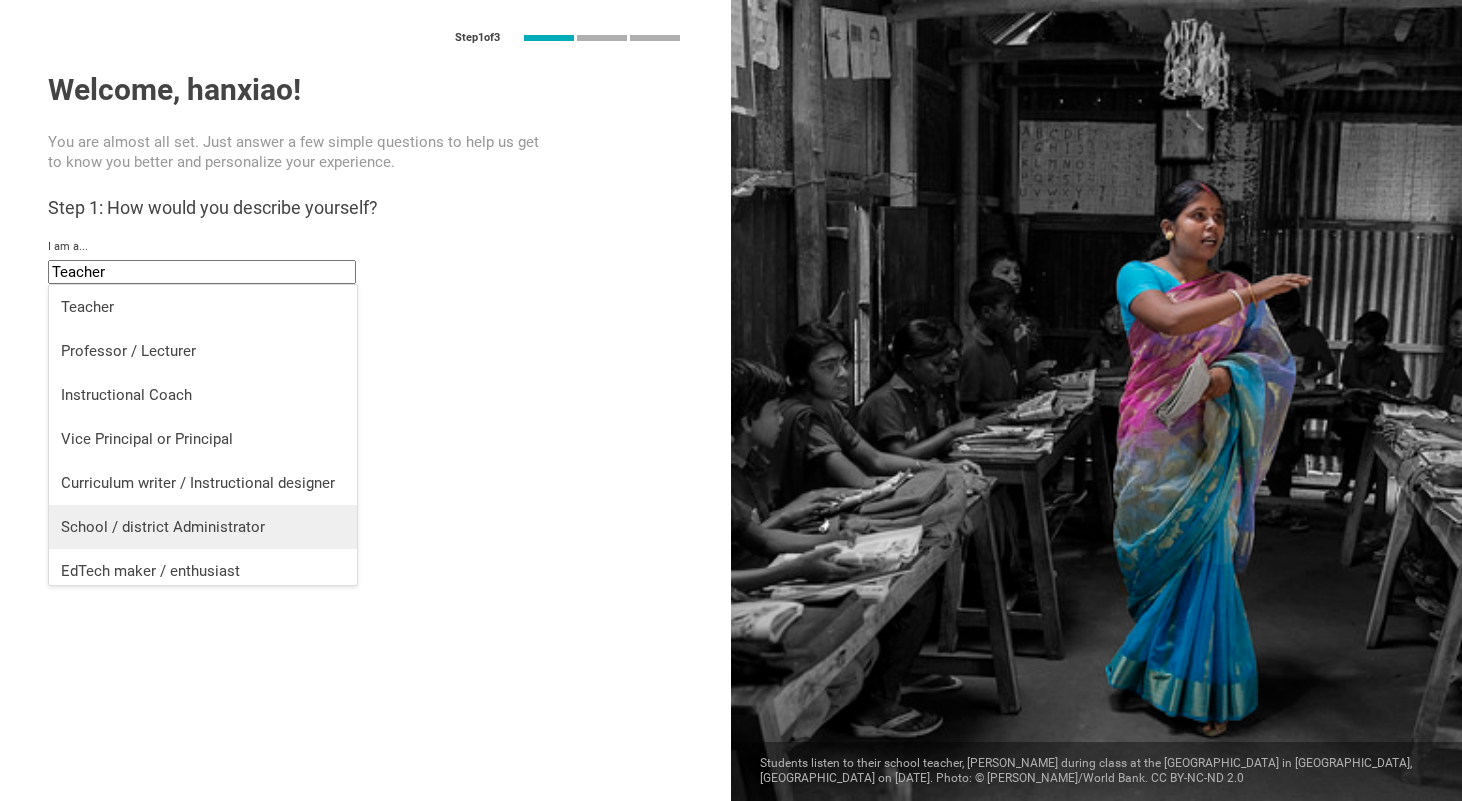 click on "School / district Administrator" at bounding box center (203, 527) 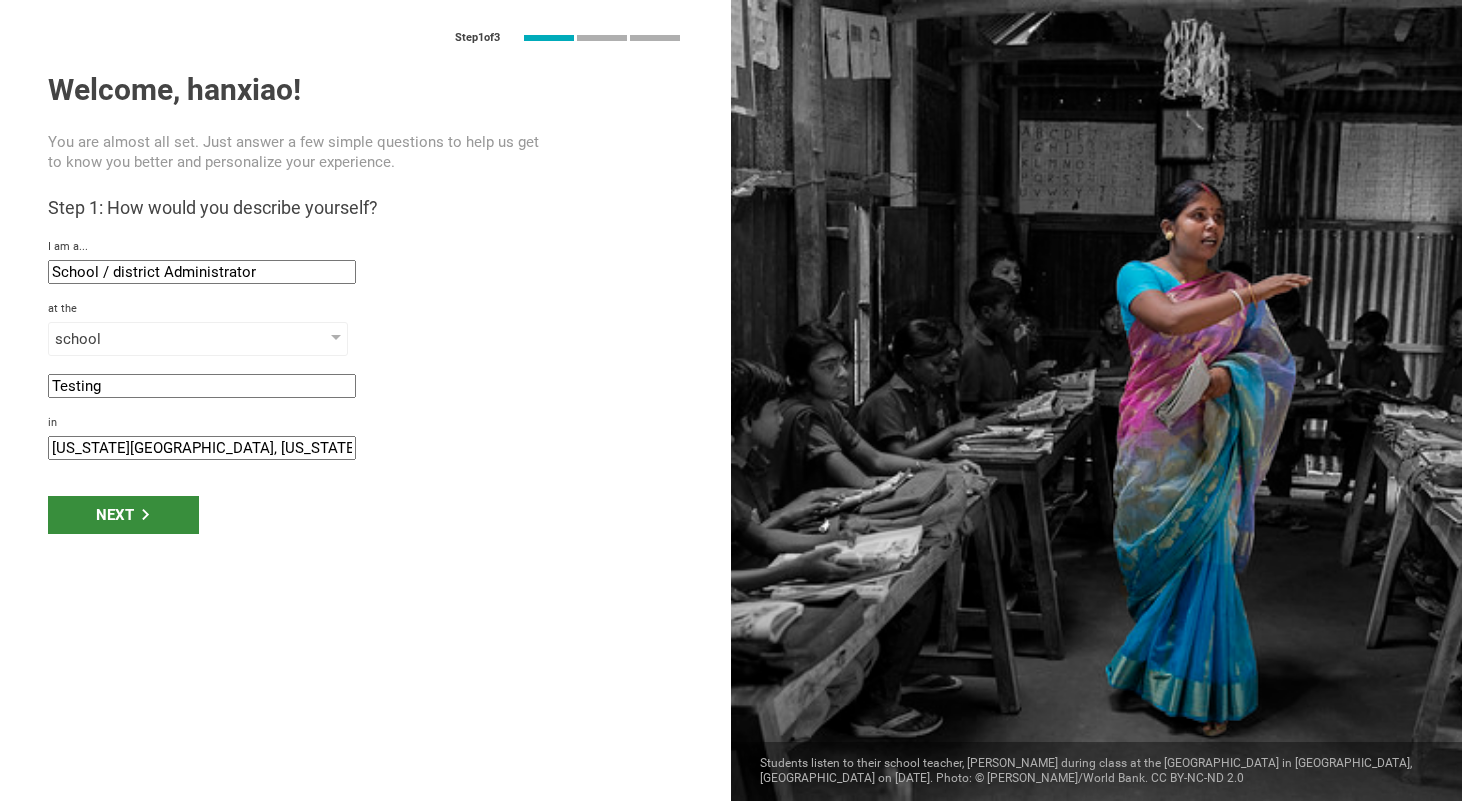 click on "Next" at bounding box center (123, 515) 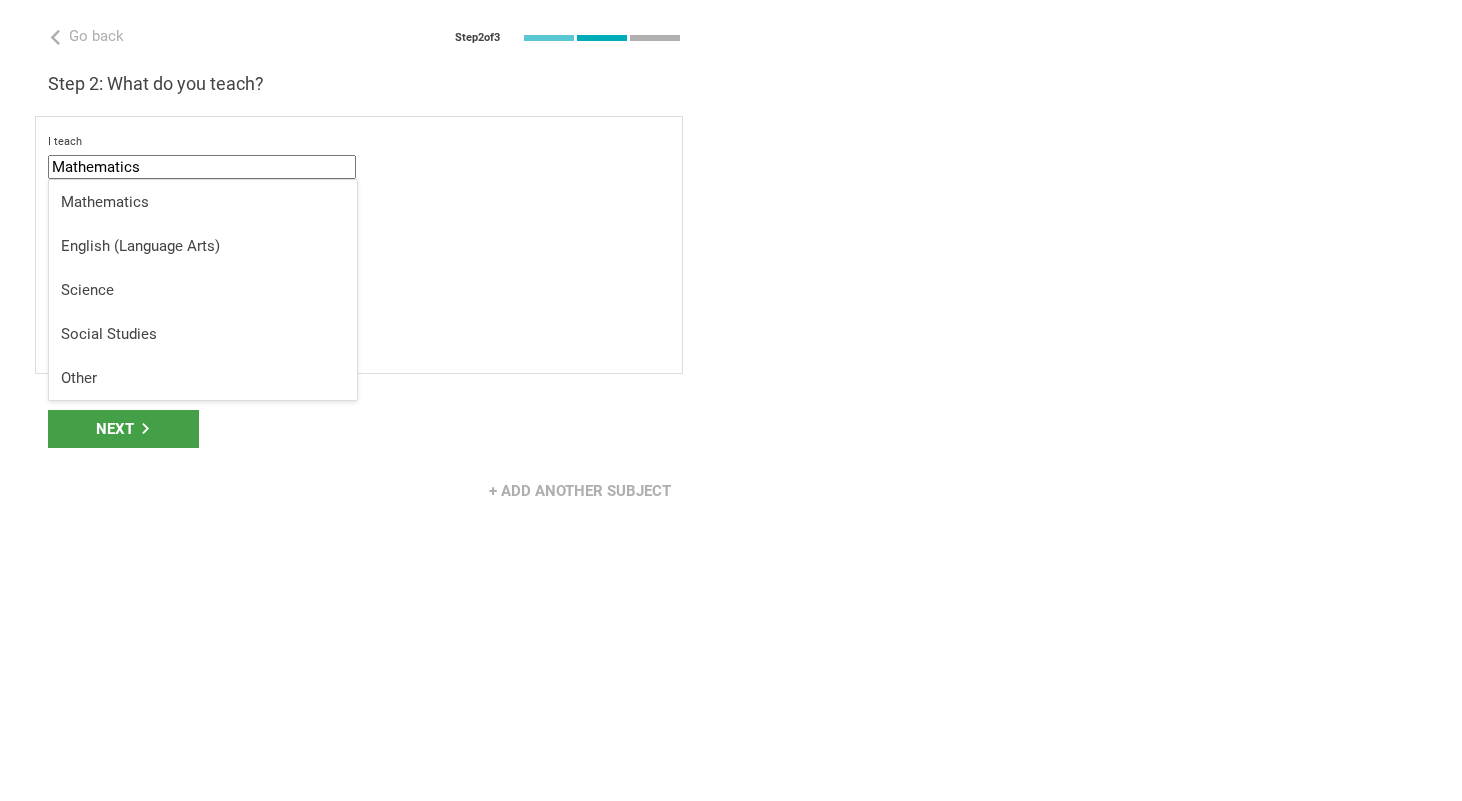 click on "Mathematics" at bounding box center (202, 167) 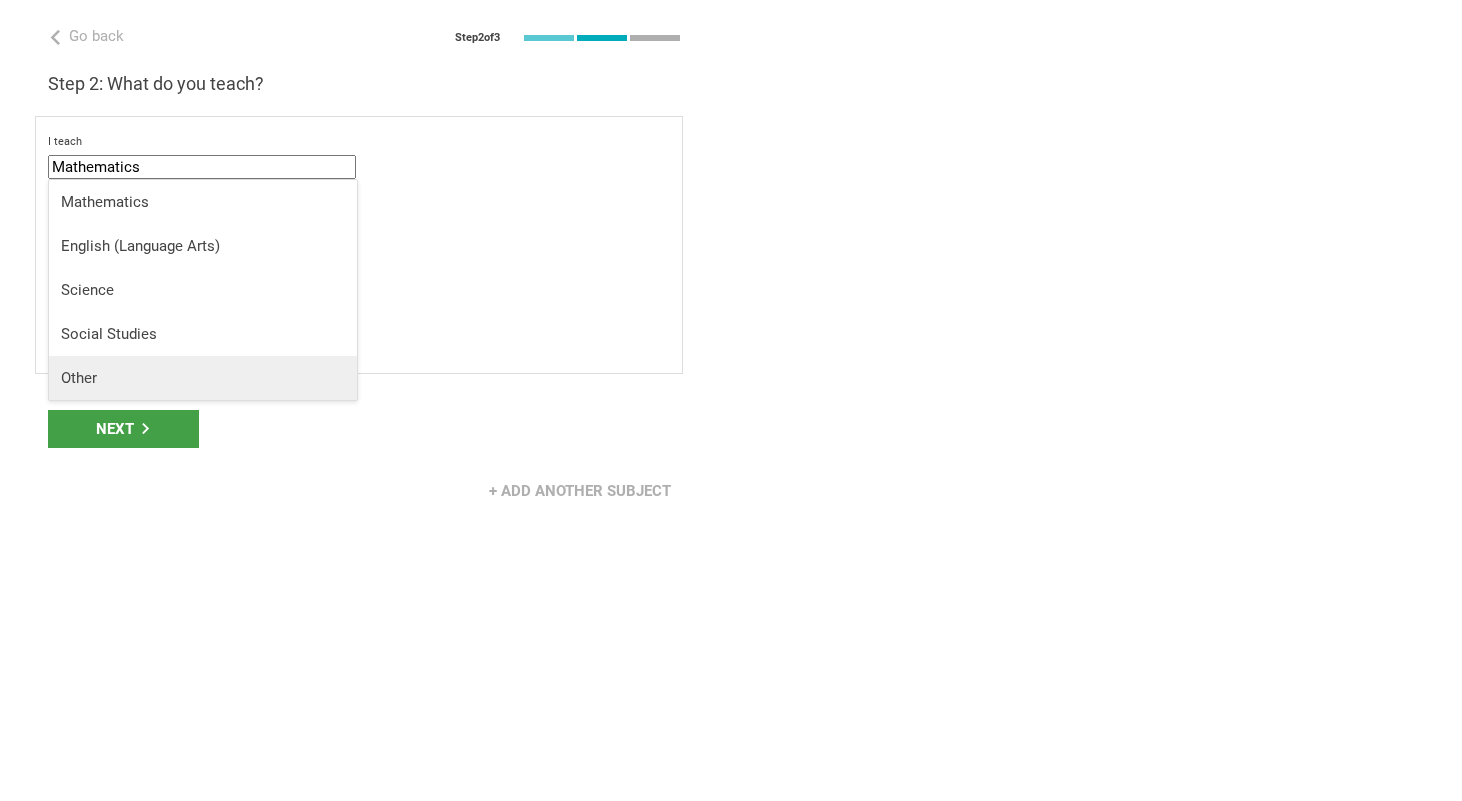 click on "Other" at bounding box center [203, 378] 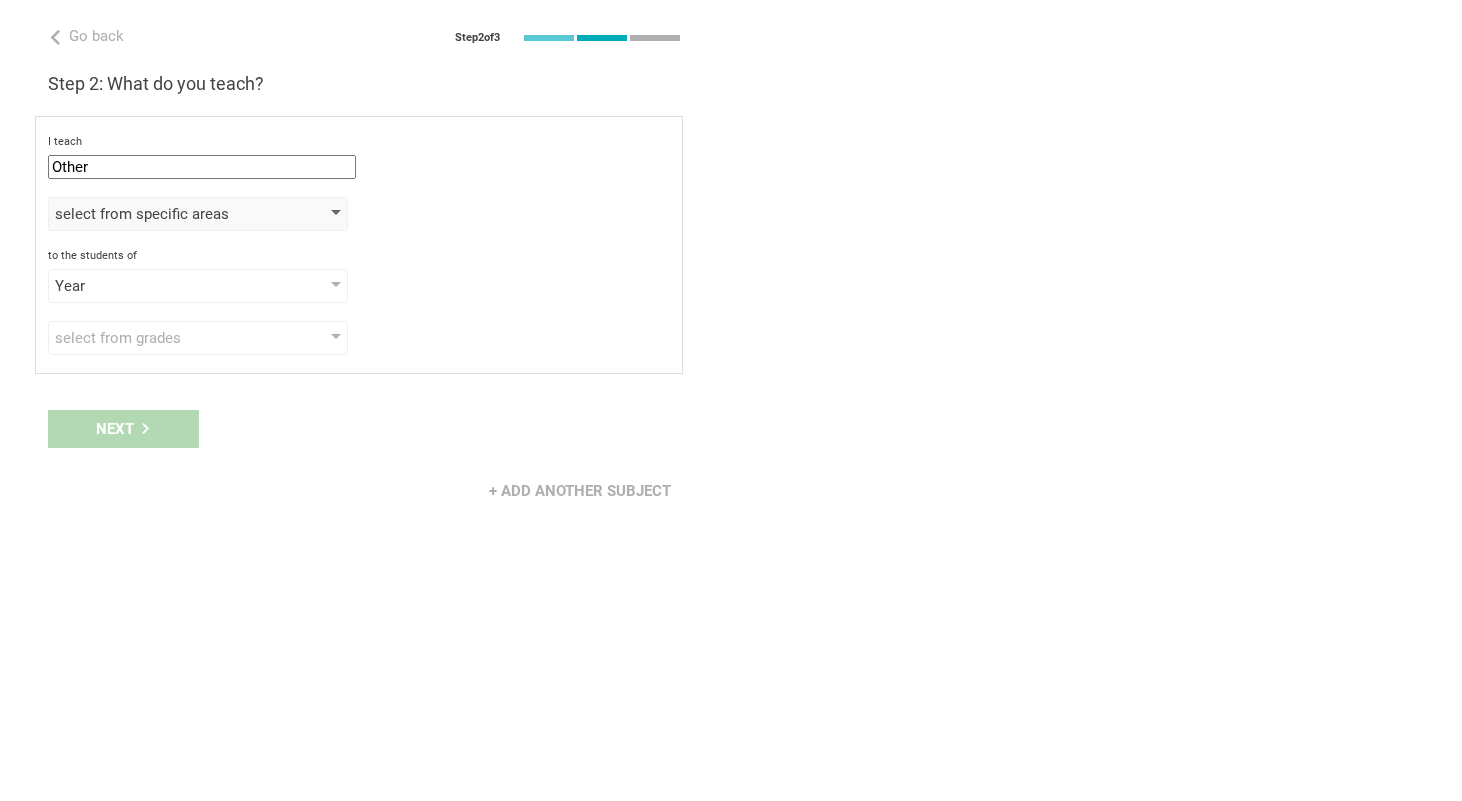 click on "select from specific areas" at bounding box center (169, 214) 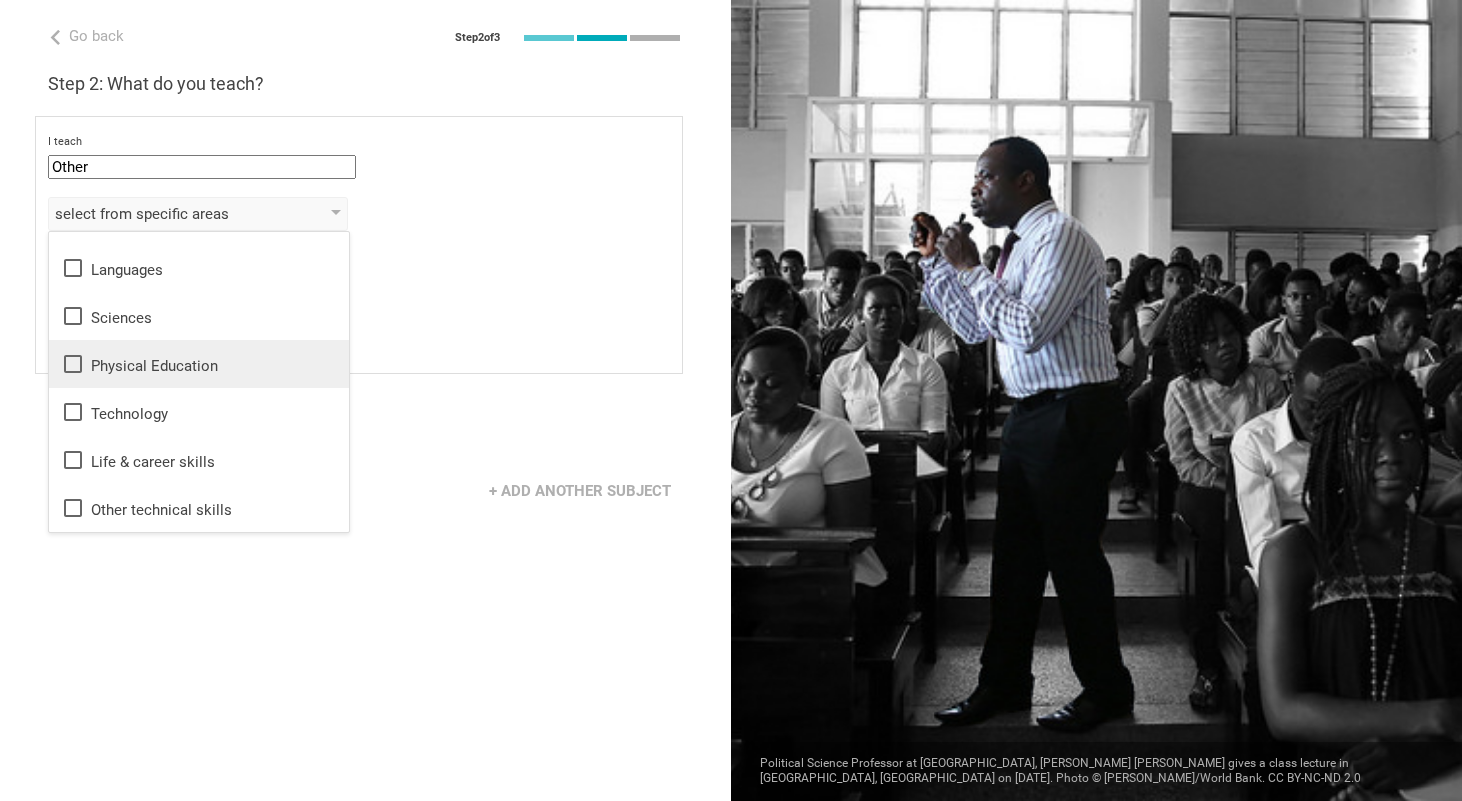 scroll, scrollTop: 0, scrollLeft: 0, axis: both 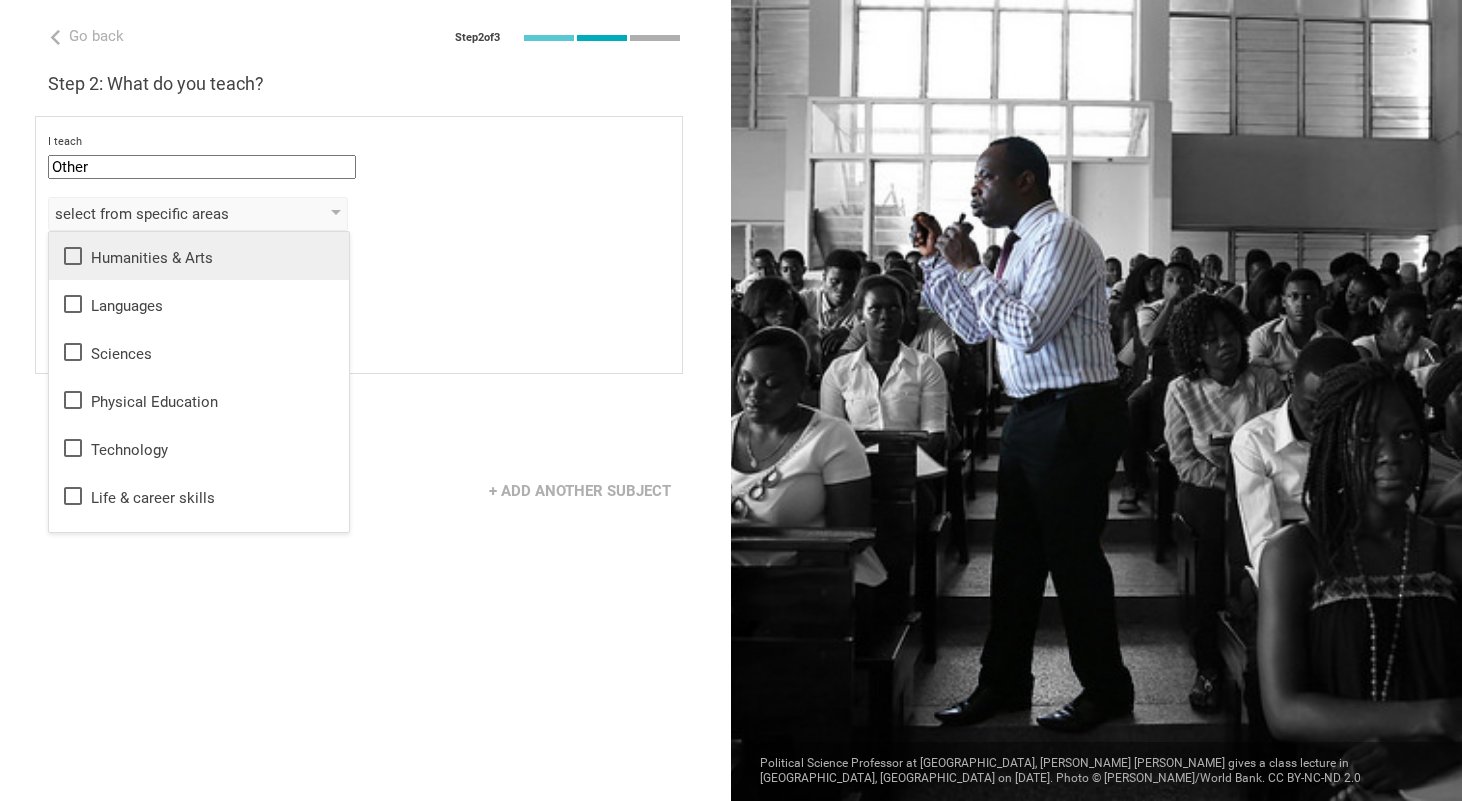 click on "Humanities & Arts" at bounding box center [199, 256] 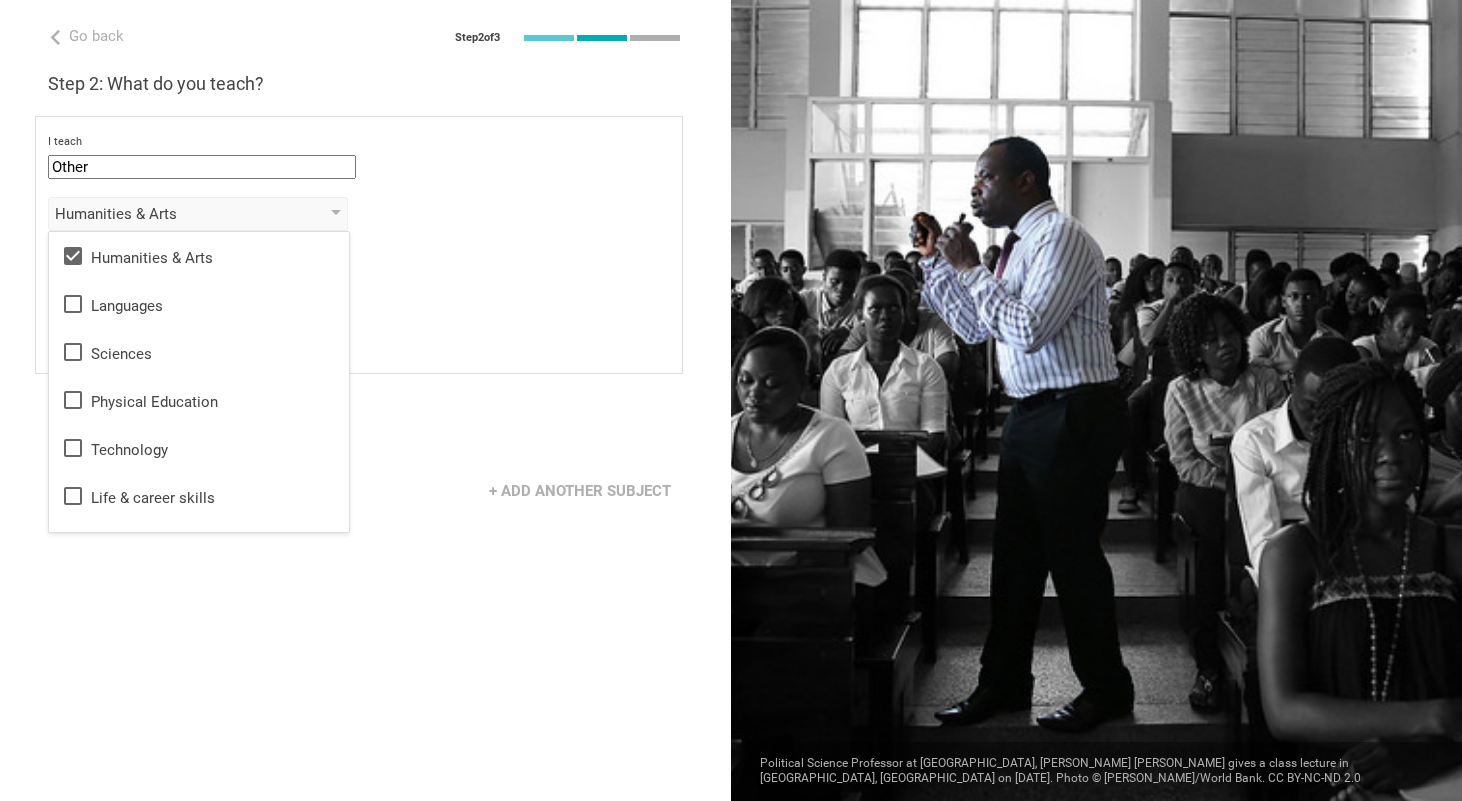 click on "I teach Other Mathematics English (Language Arts) Science Social Studies Other Humanities & Arts Humanities & Arts Languages Sciences Physical Education Technology Life & career skills Other technical skills to the students of Year Grade Class Year Level Standard select from grades 1 2 3 4 5 6 7 8 9 10 11 12 13 When describing my students, I would say that select from all phrases that apply there are students of various level of skill there are a few that perform well, but the rest are low-achievers there are a few that perform poorly, but the rest do well they are mostly low-achievers they are mostly high-achievers" at bounding box center (359, 245) 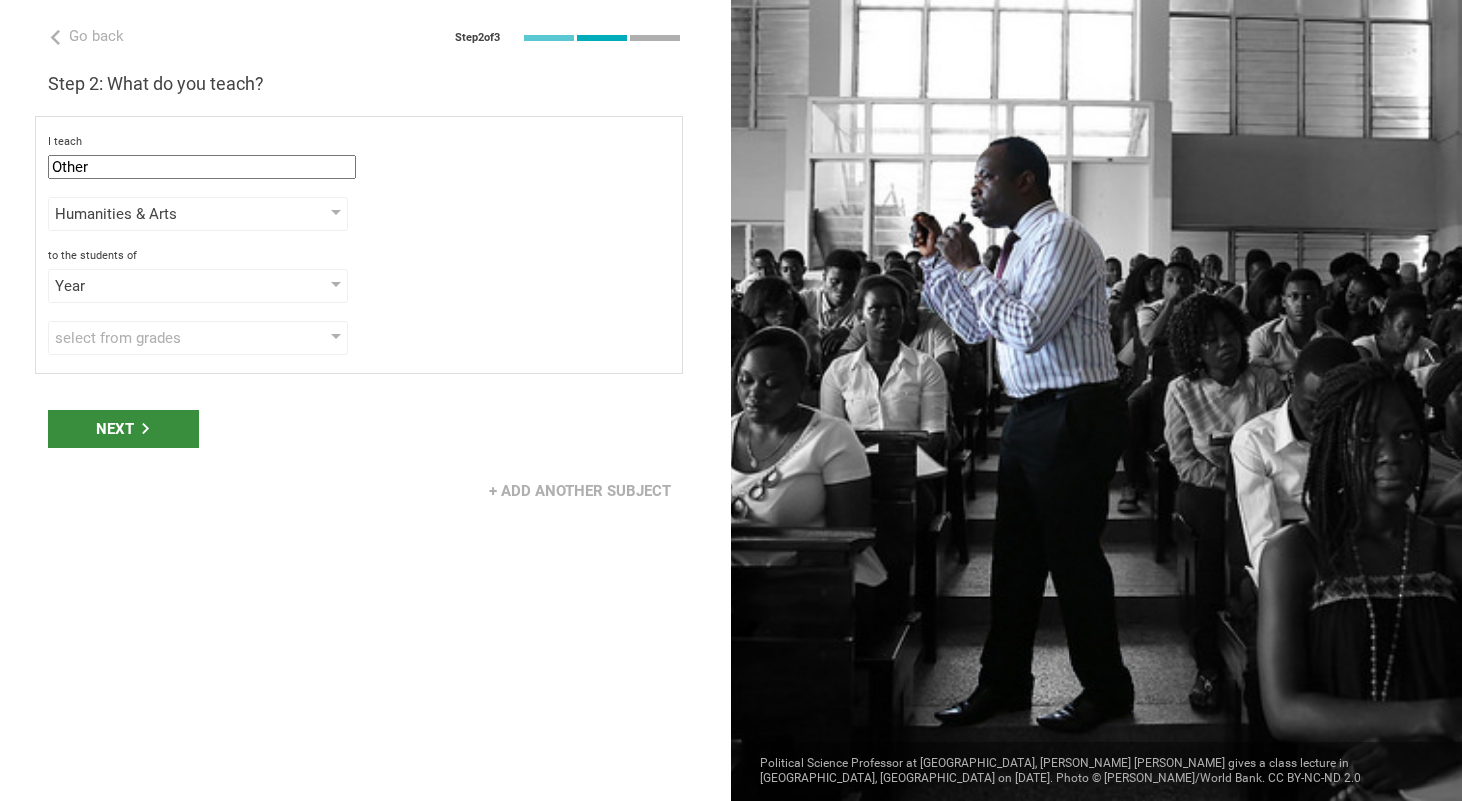 click on "Next" at bounding box center (123, 429) 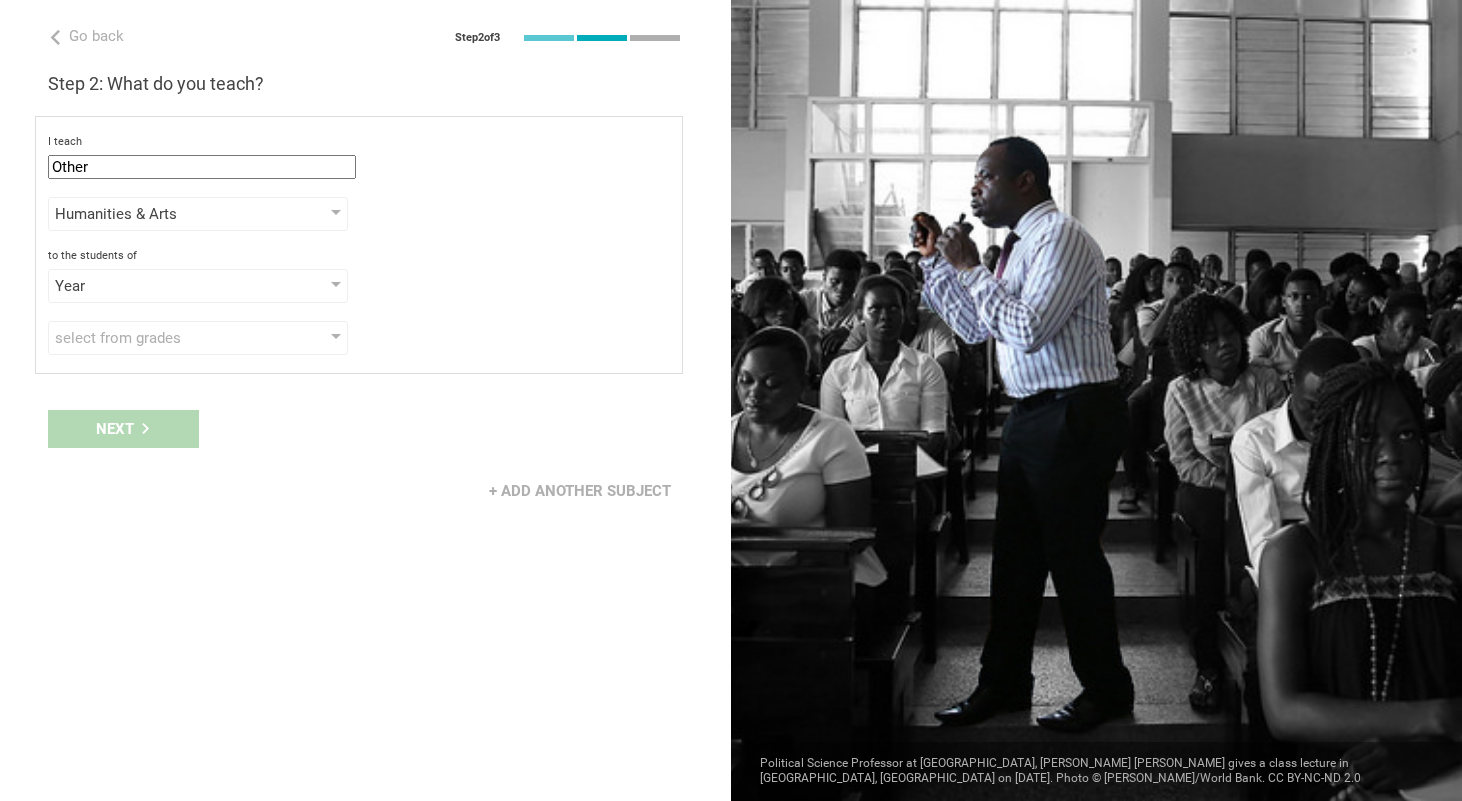 click on "Next" at bounding box center (365, 429) 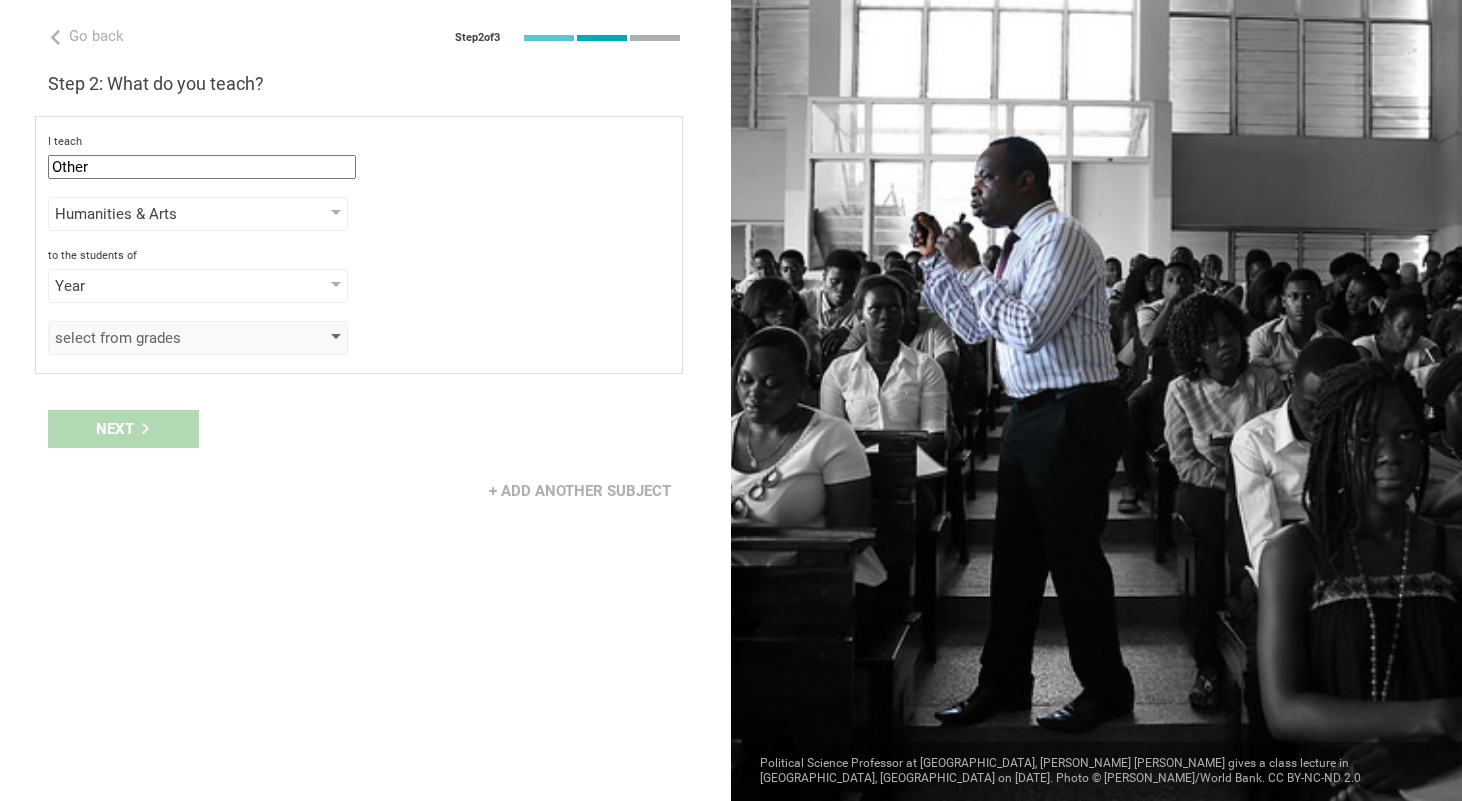 click on "select from grades" at bounding box center [169, 338] 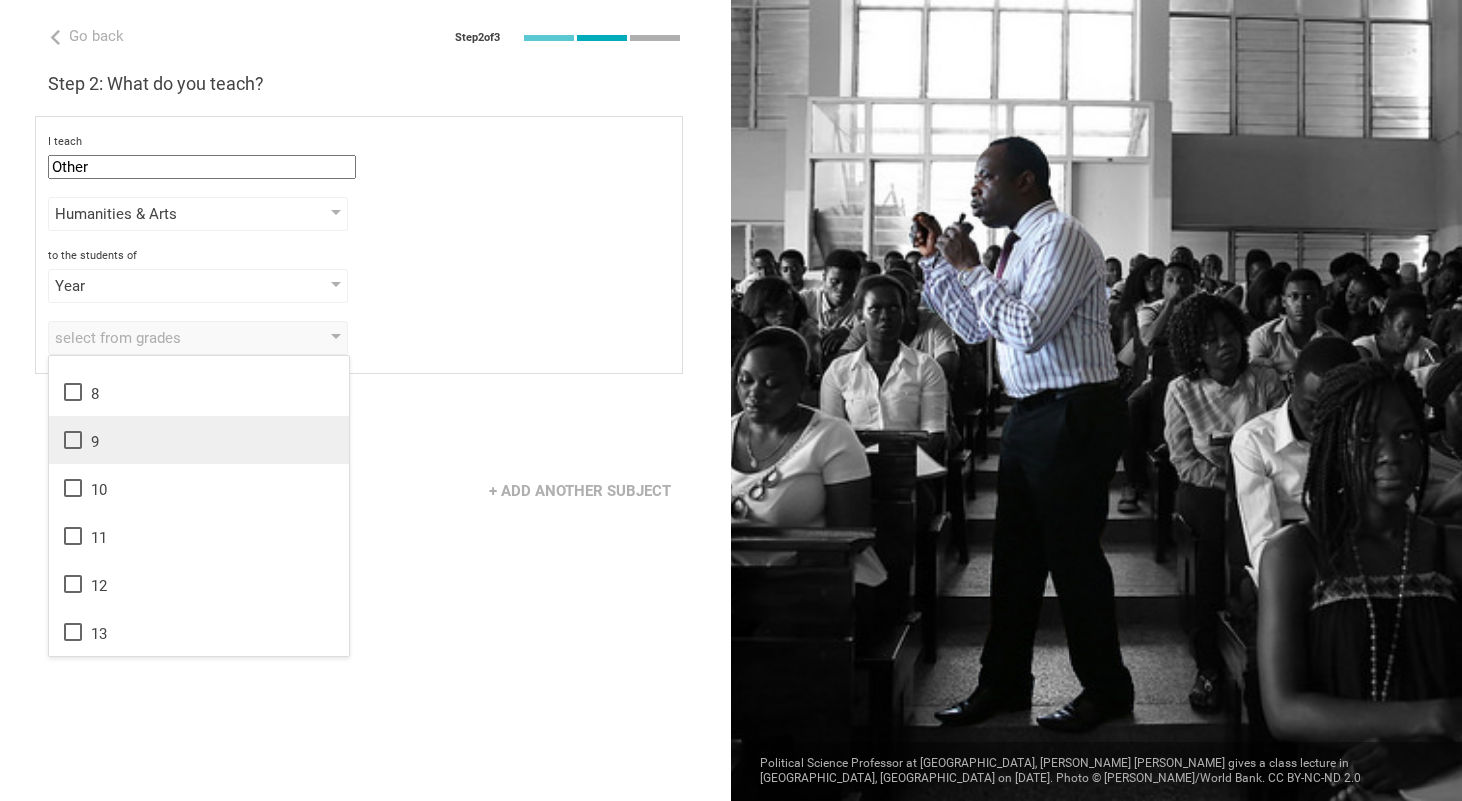 click on "9" at bounding box center (199, 440) 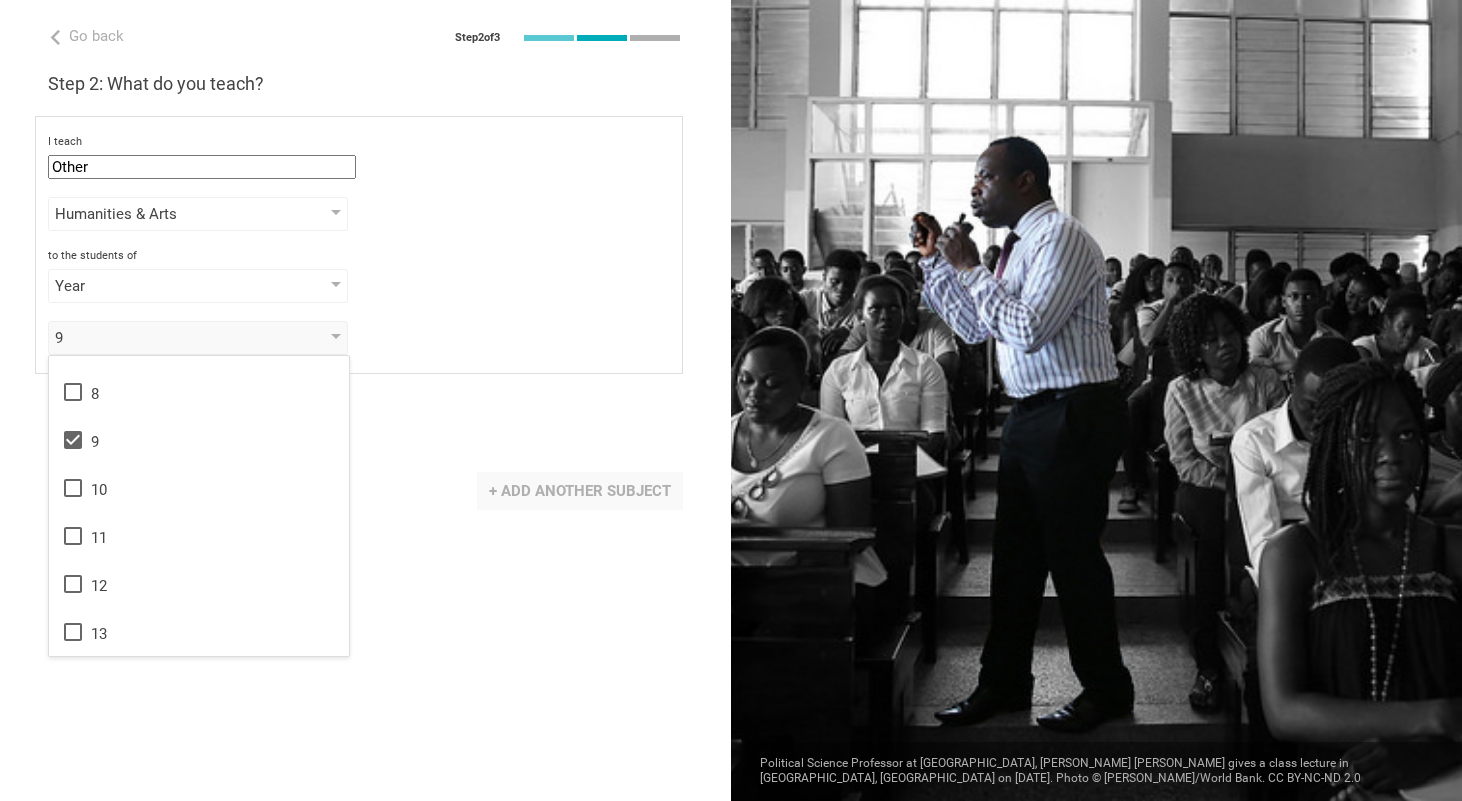 click on "+ Add another subject" at bounding box center [580, 491] 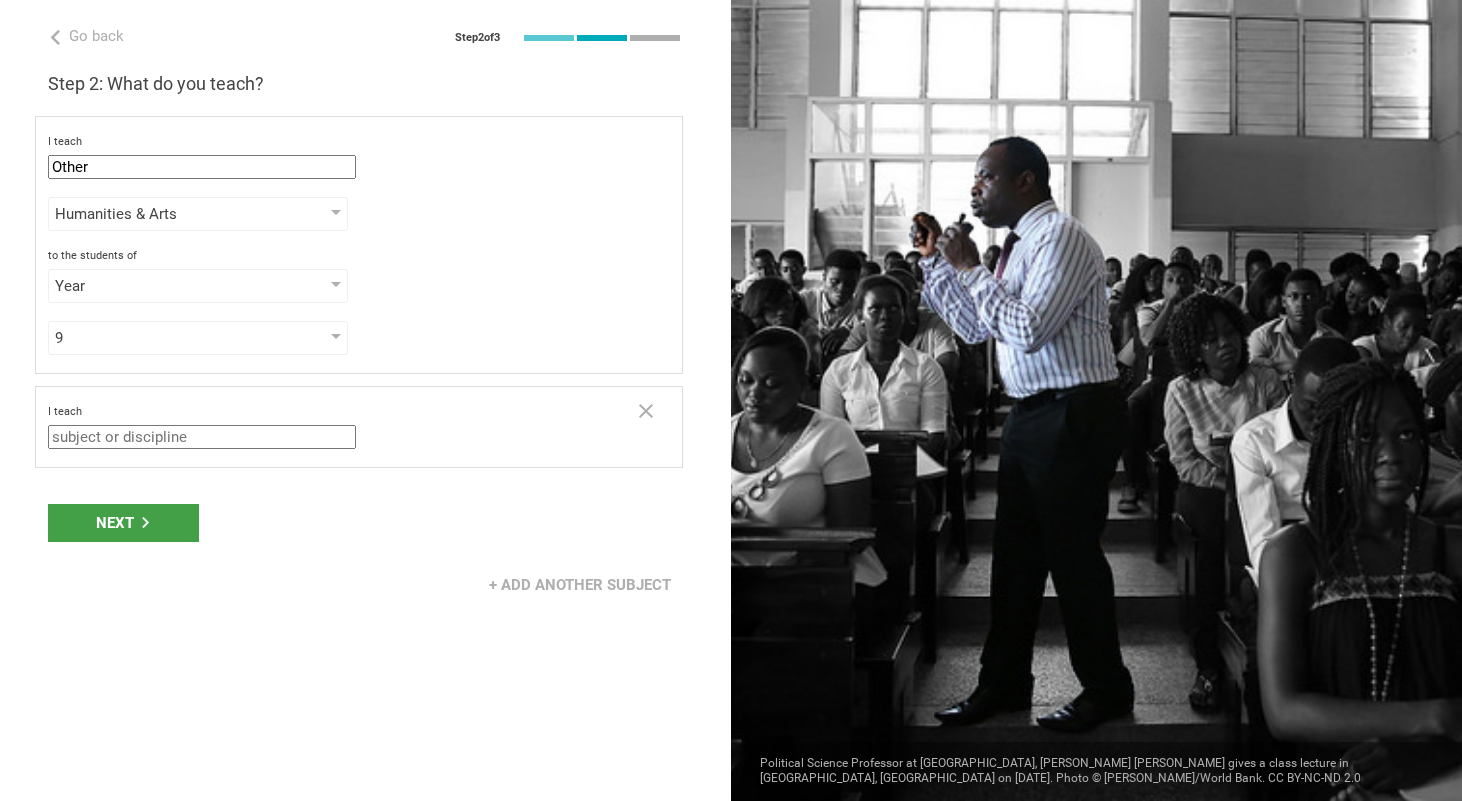 click at bounding box center [202, 437] 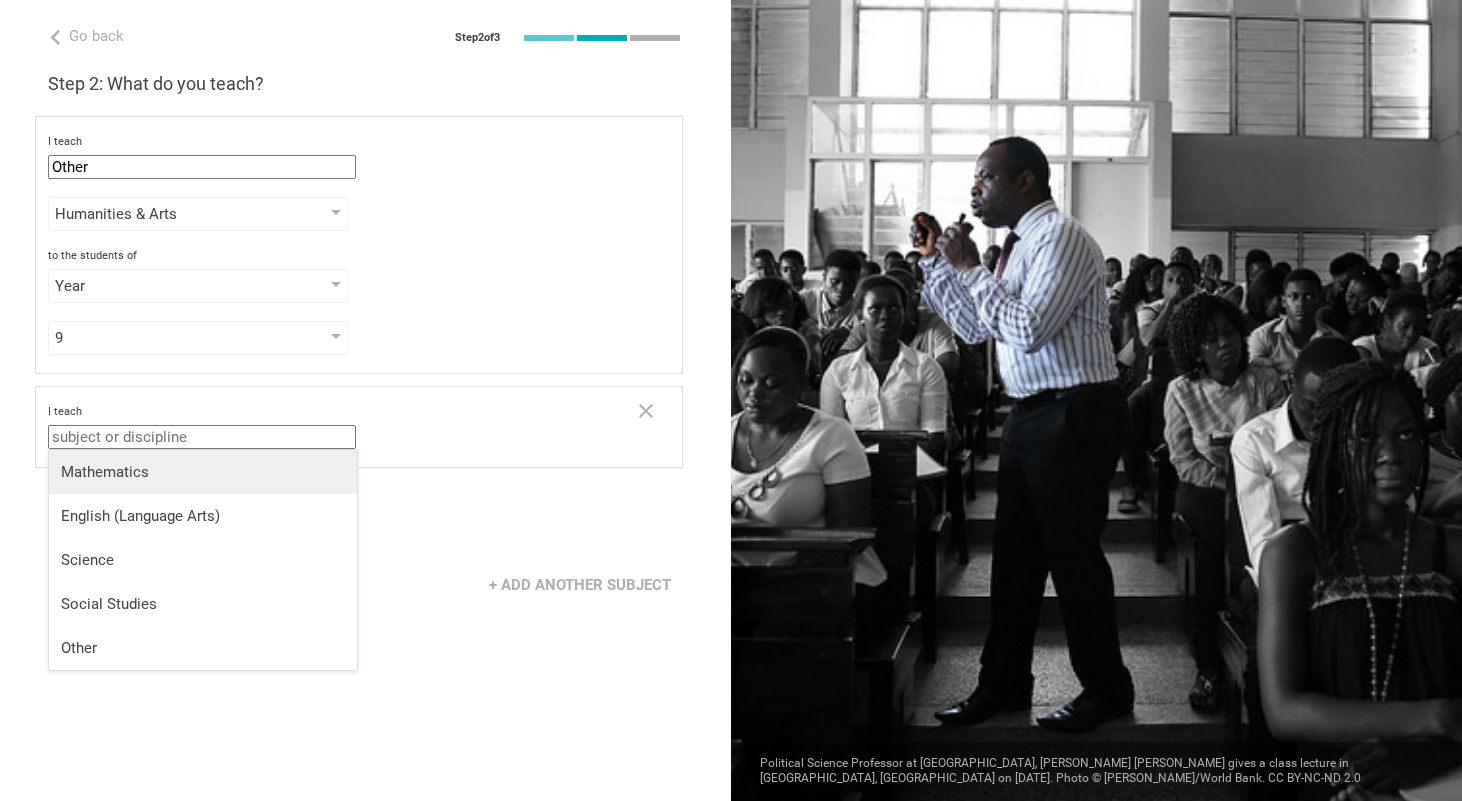 click on "Mathematics" at bounding box center [203, 472] 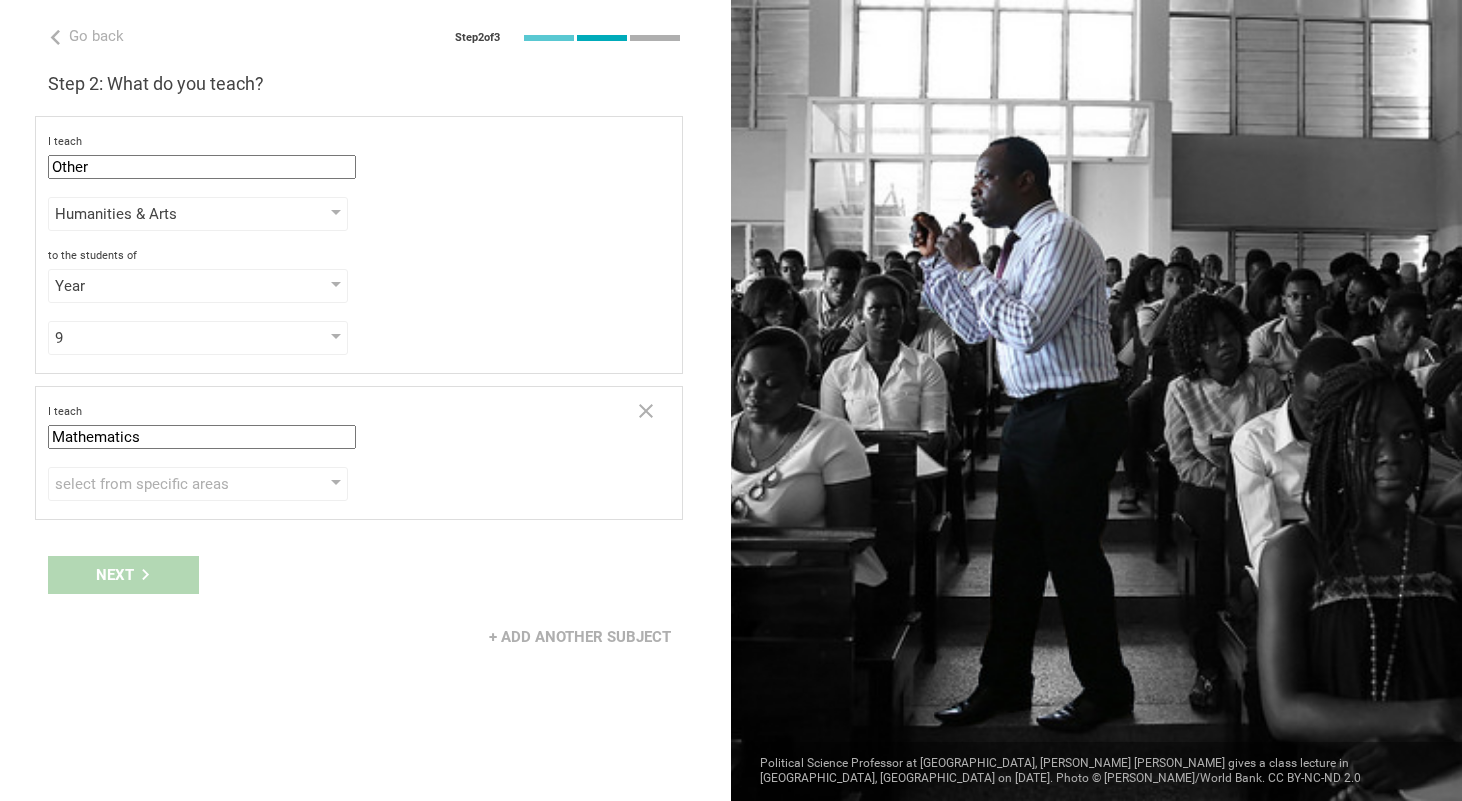 click on "I teach Mathematics Mathematics English (Language Arts) Science Social Studies Other select from specific areas Algebra Geometry Trigonometry Calculus Statistics to the students of Grade Grade Class Year Level Standard select from grades 1 2 3 4 5 6 7 8 9 10 11 12 13 When describing my students, I would say that select from all phrases that apply there are students of various level of skill there are a few that perform well, but the rest are low-achievers there are a few that perform poorly, but the rest do well they are mostly low-achievers they are mostly high-achievers" at bounding box center (359, 453) 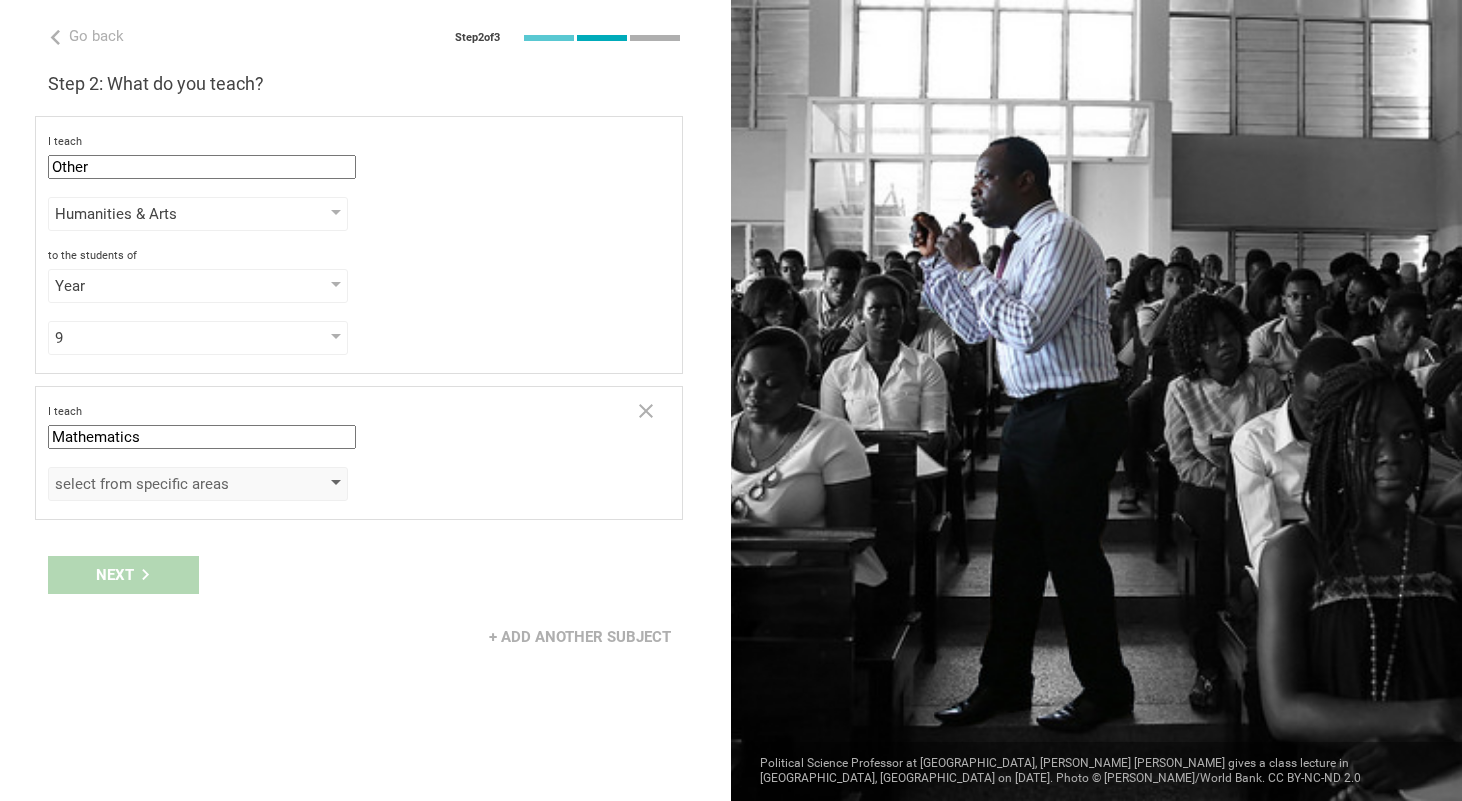 click on "select from specific areas" at bounding box center [169, 484] 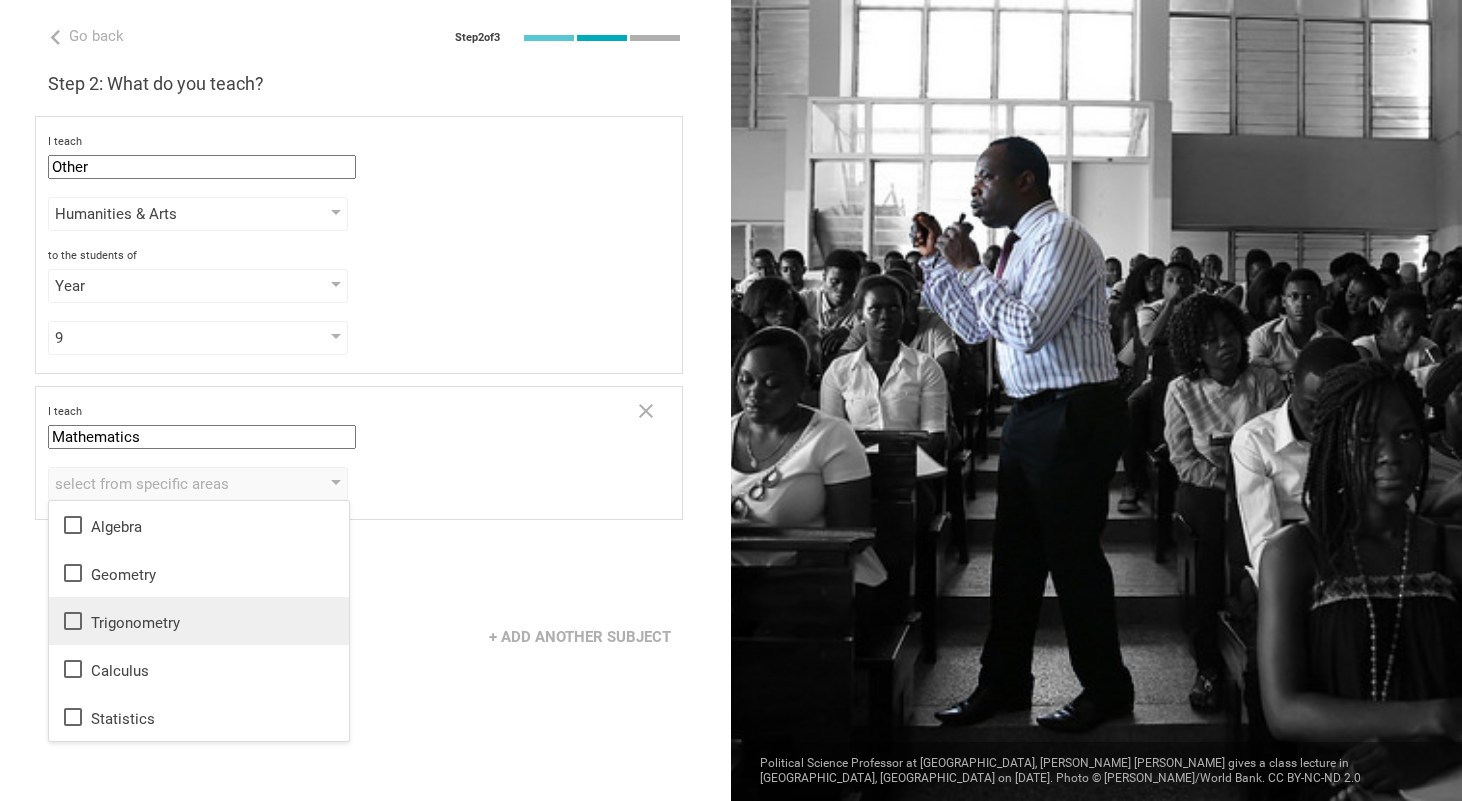 click on "Trigonometry" at bounding box center (199, 621) 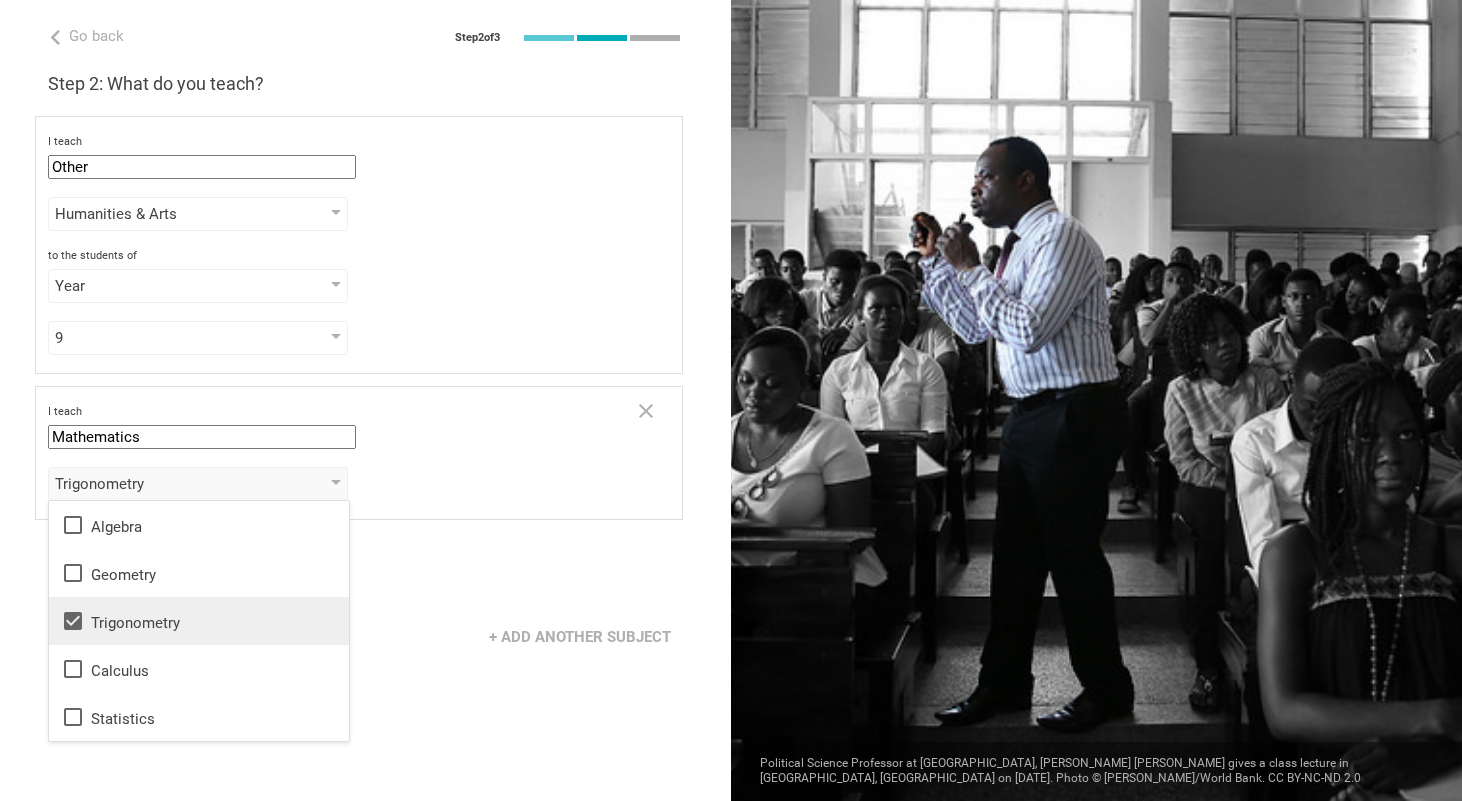 click on "Trigonometry" at bounding box center [199, 621] 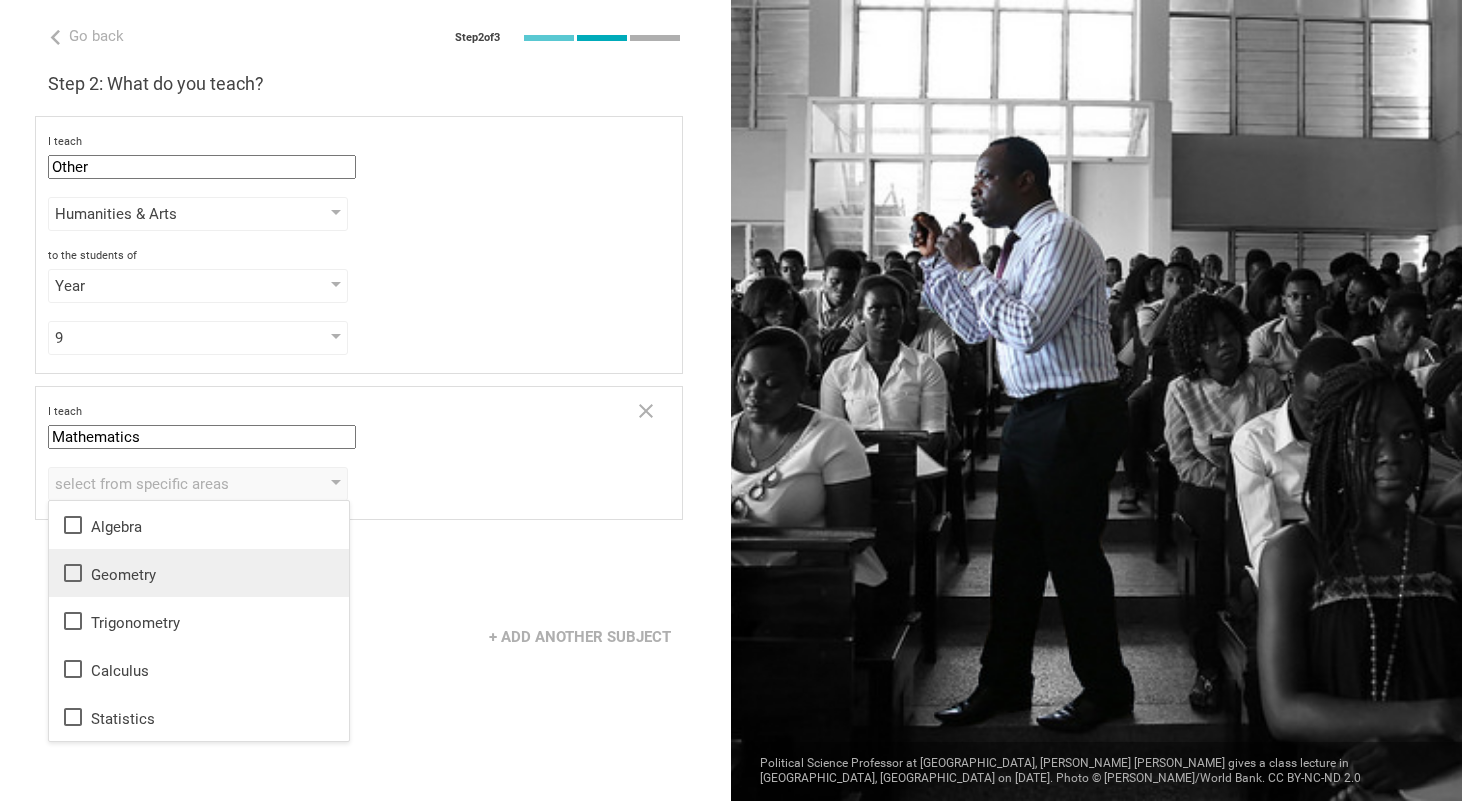 click on "Geometry" at bounding box center [199, 573] 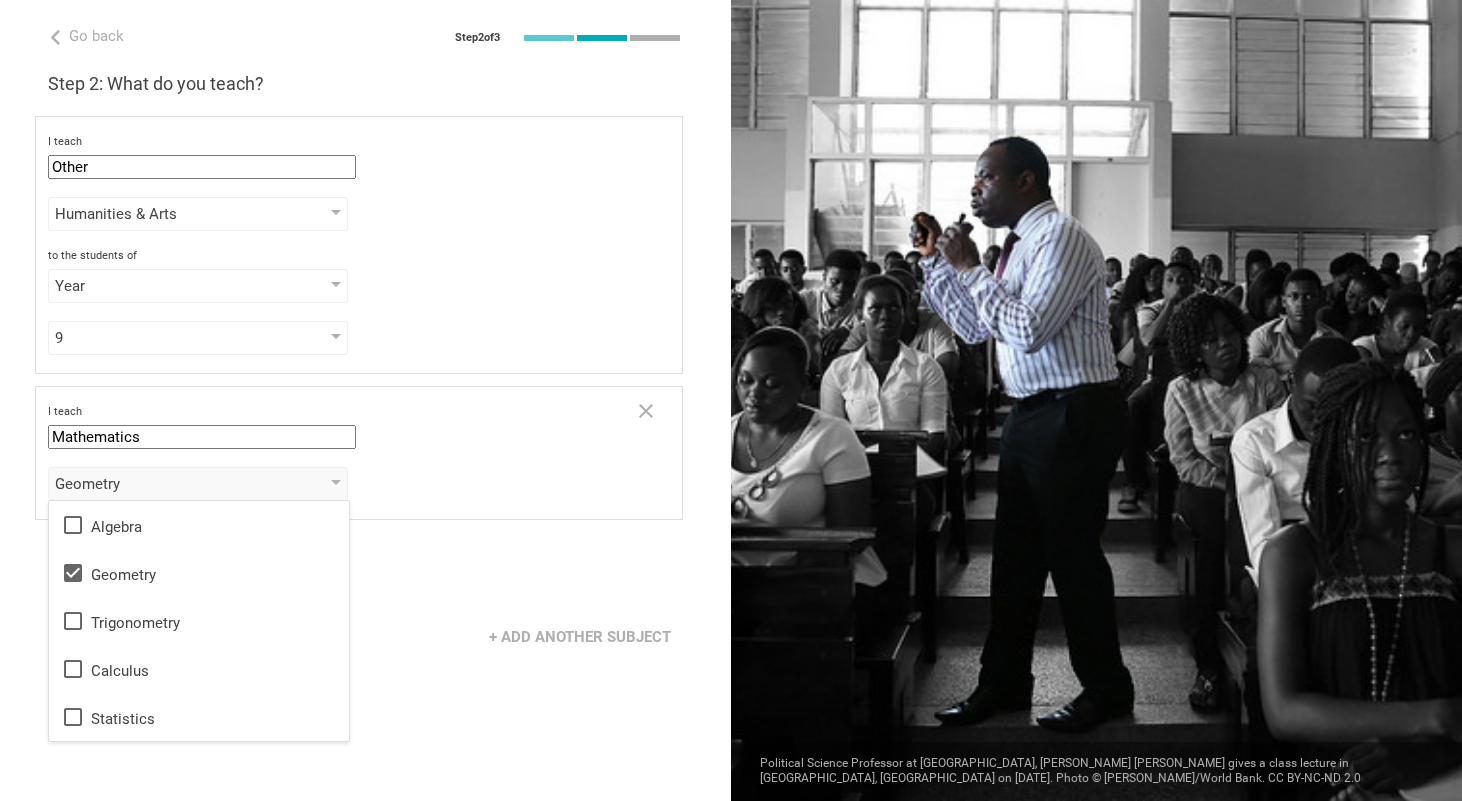 click on "Next" at bounding box center [365, 575] 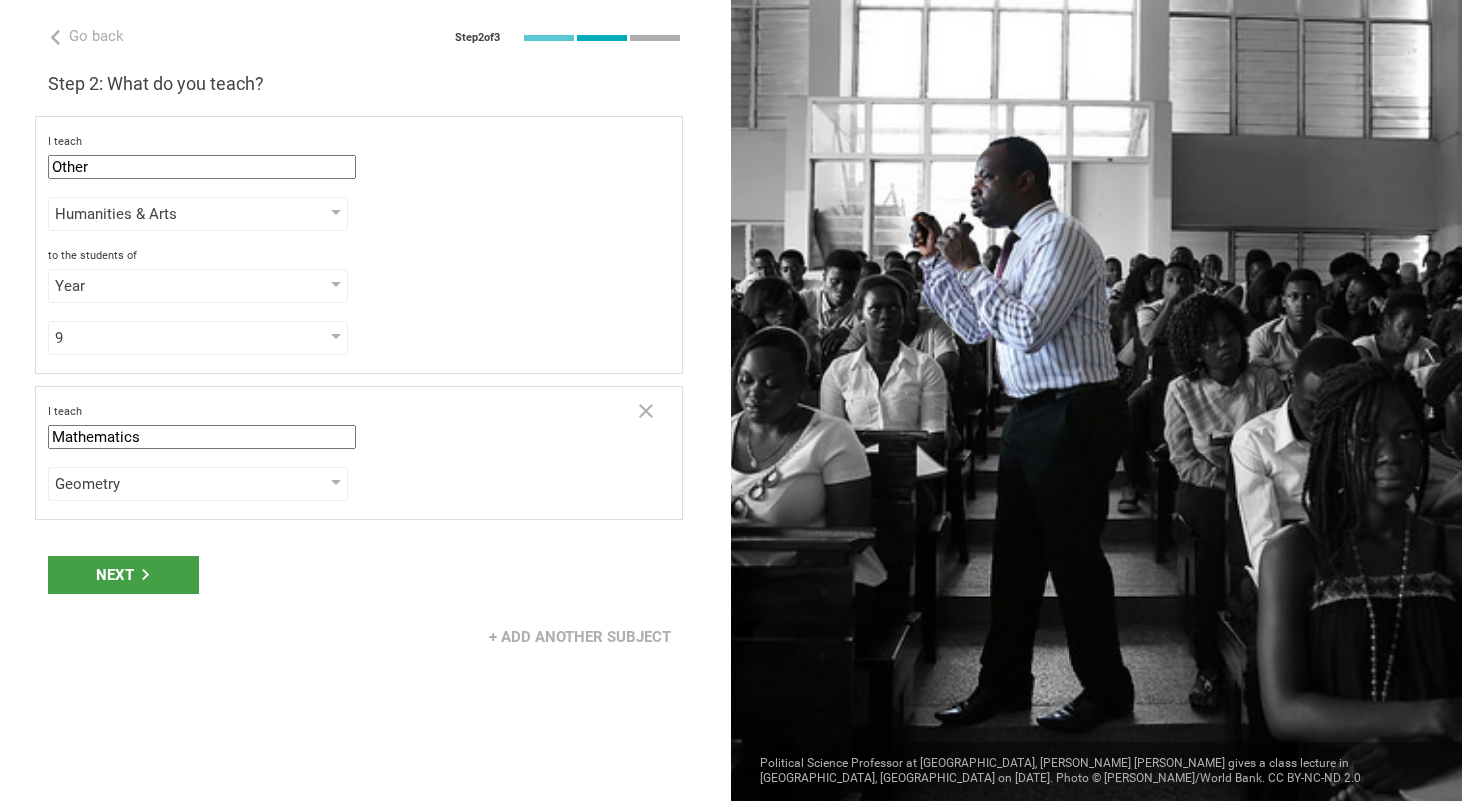 click on "Next" at bounding box center (365, 575) 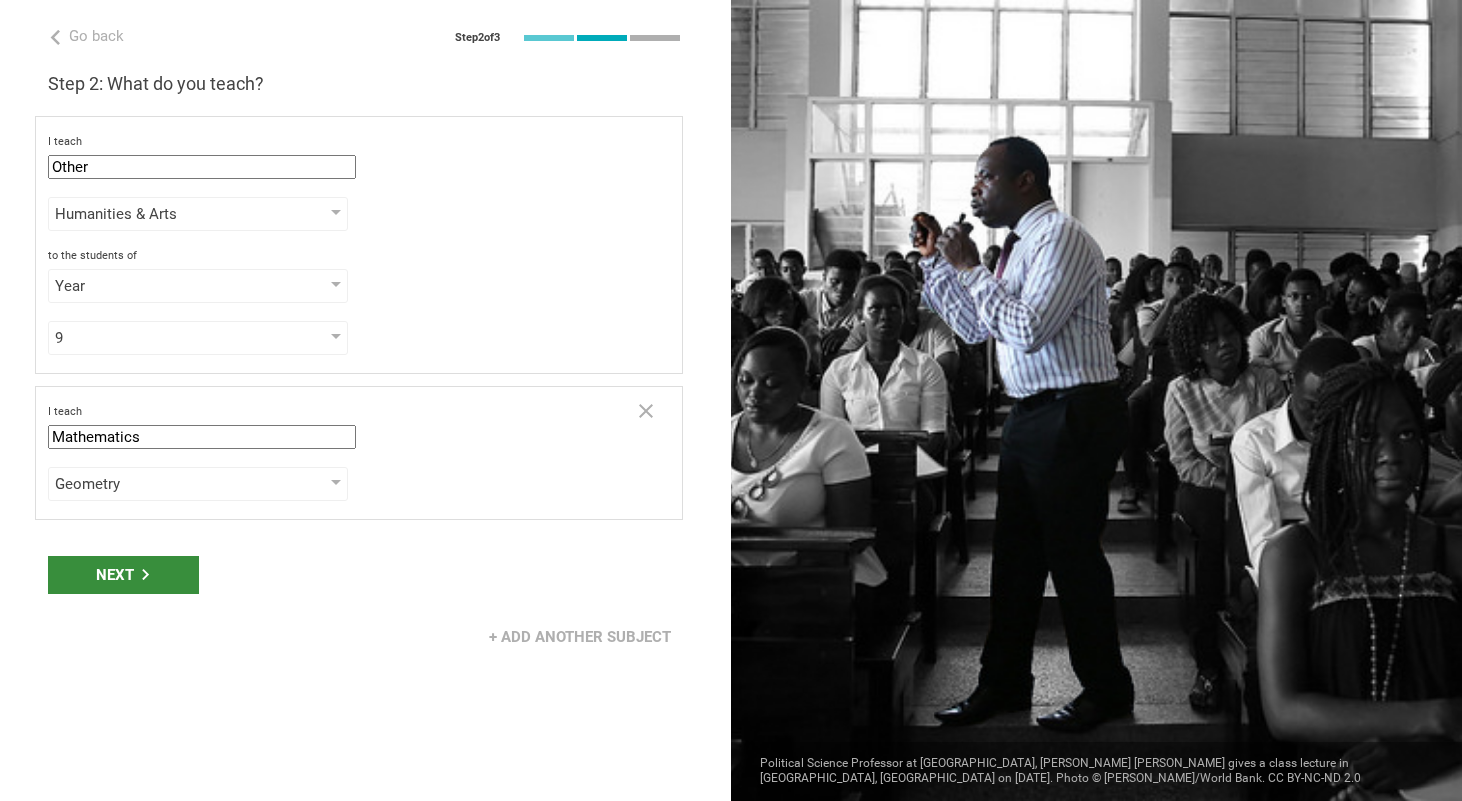 click on "Next" at bounding box center (123, 575) 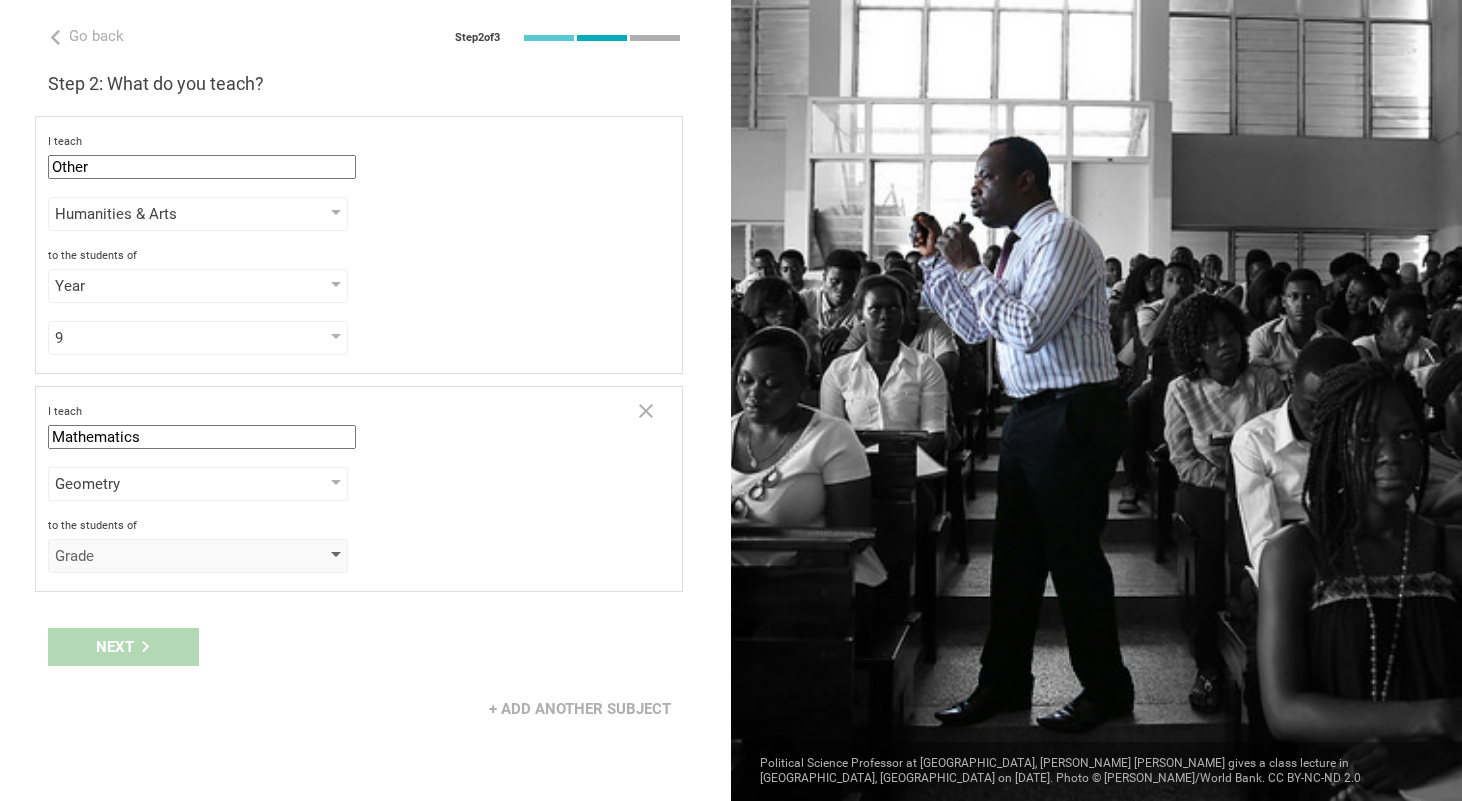 click on "Grade" at bounding box center [198, 556] 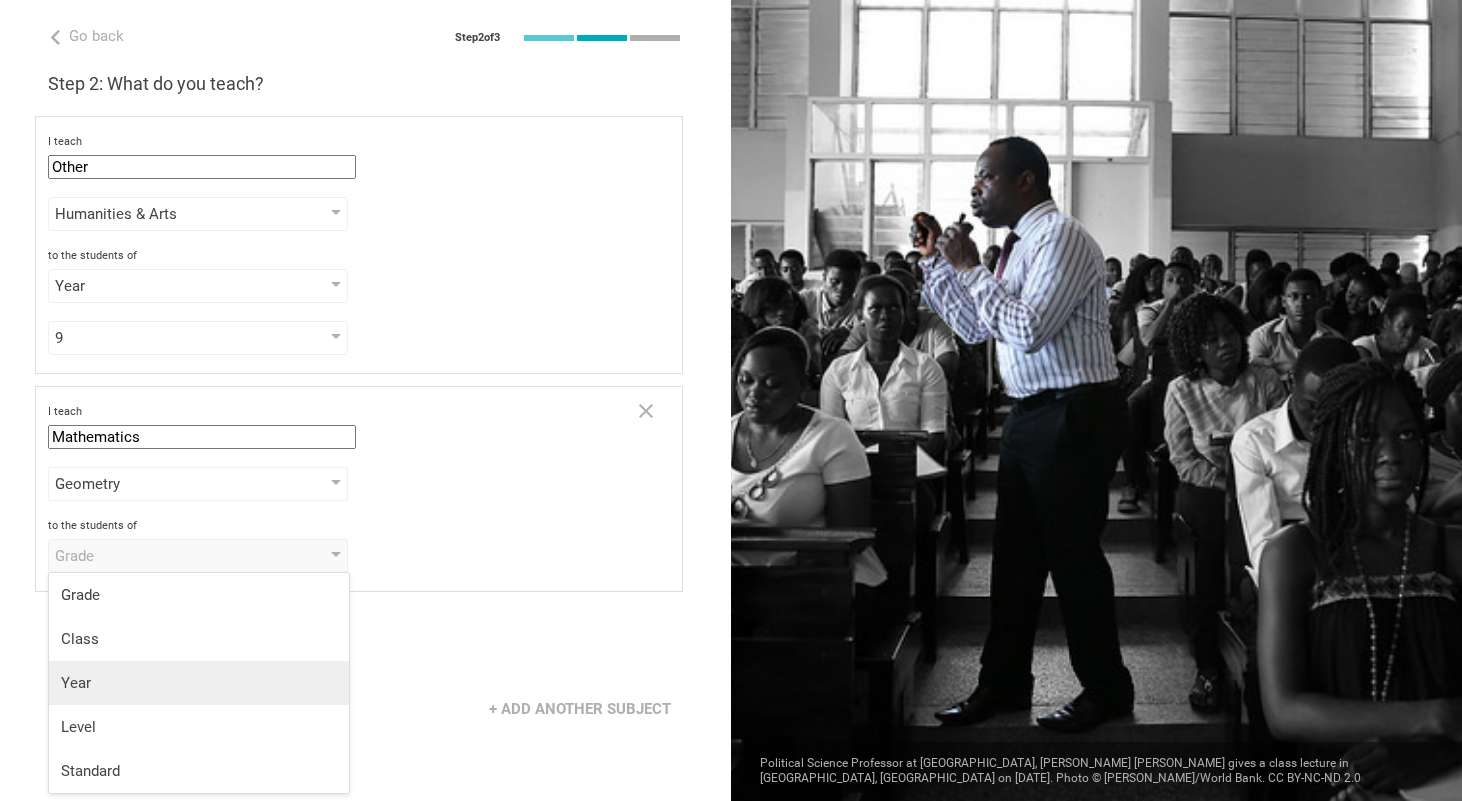 click on "Year" at bounding box center [199, 683] 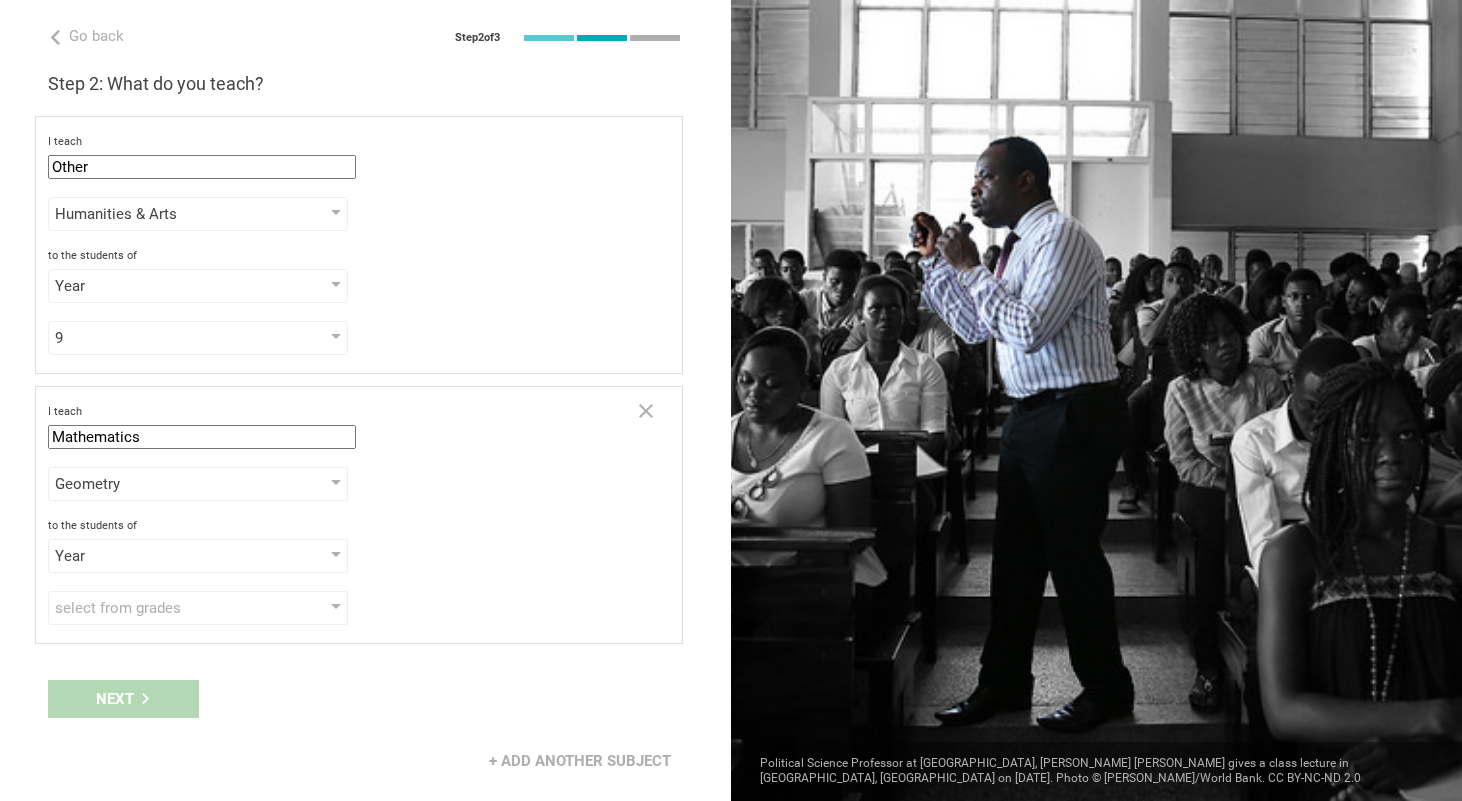 click on "Next" at bounding box center (365, 699) 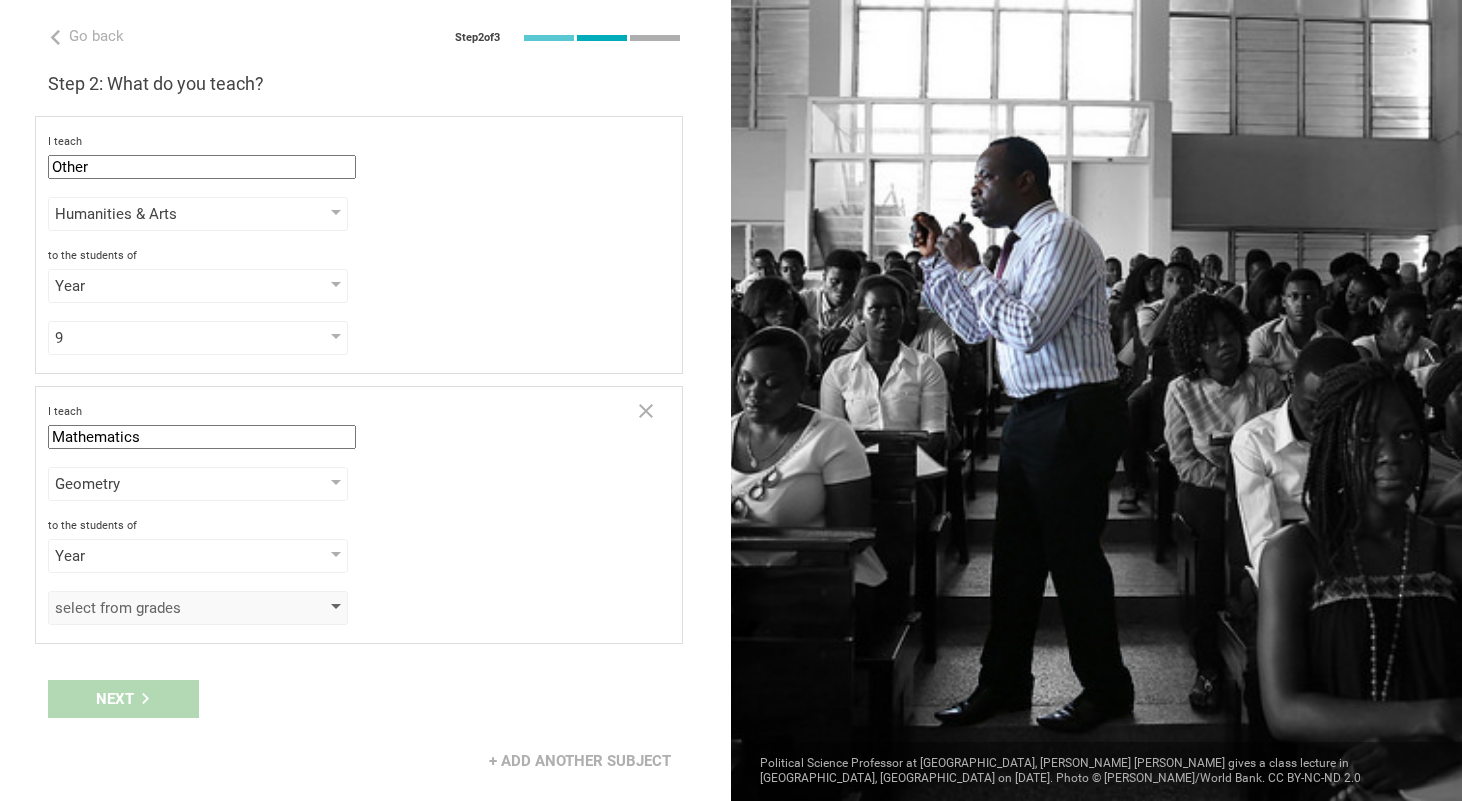 click on "select from grades" at bounding box center (169, 608) 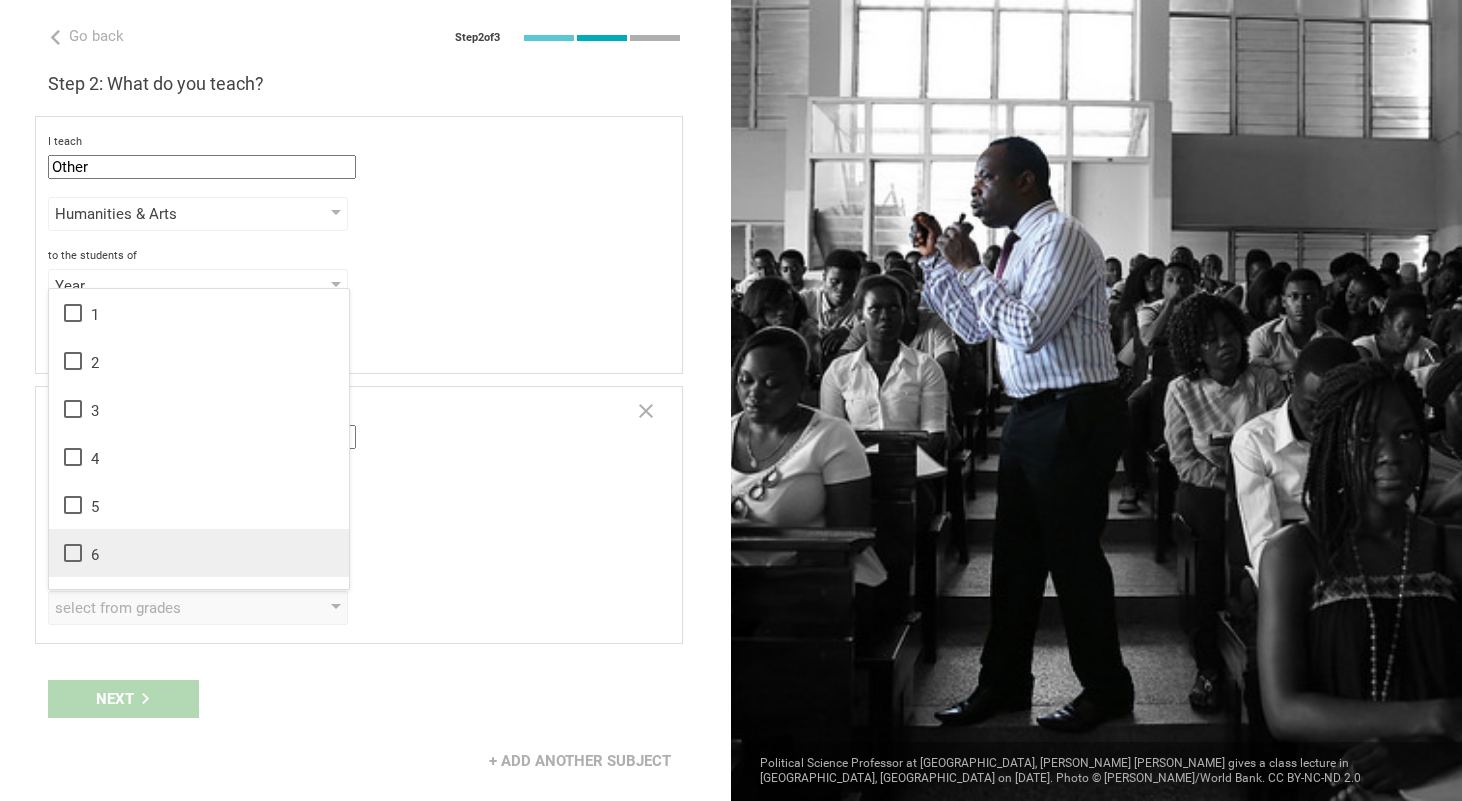 click on "6" at bounding box center (199, 553) 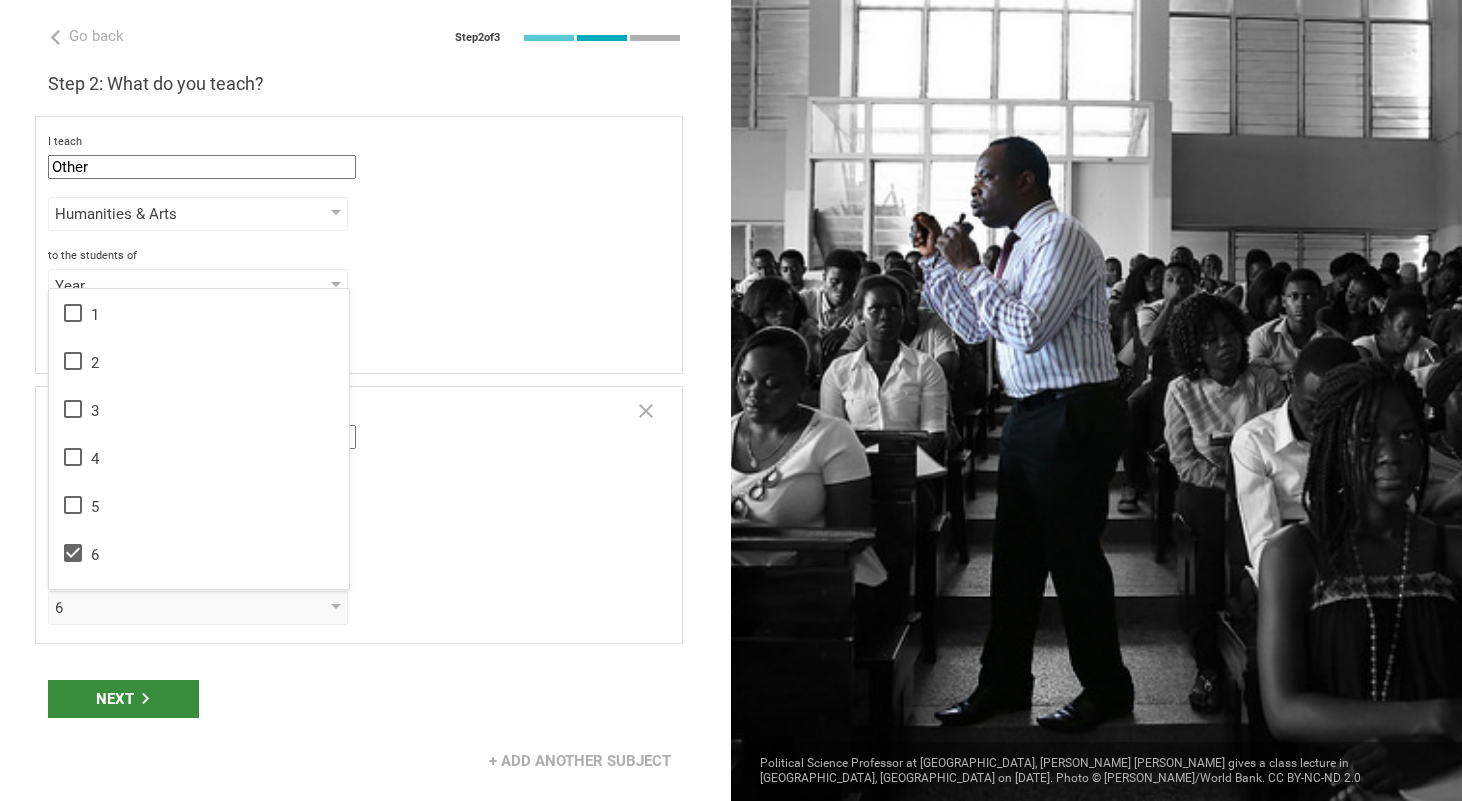 click on "Next" at bounding box center (123, 699) 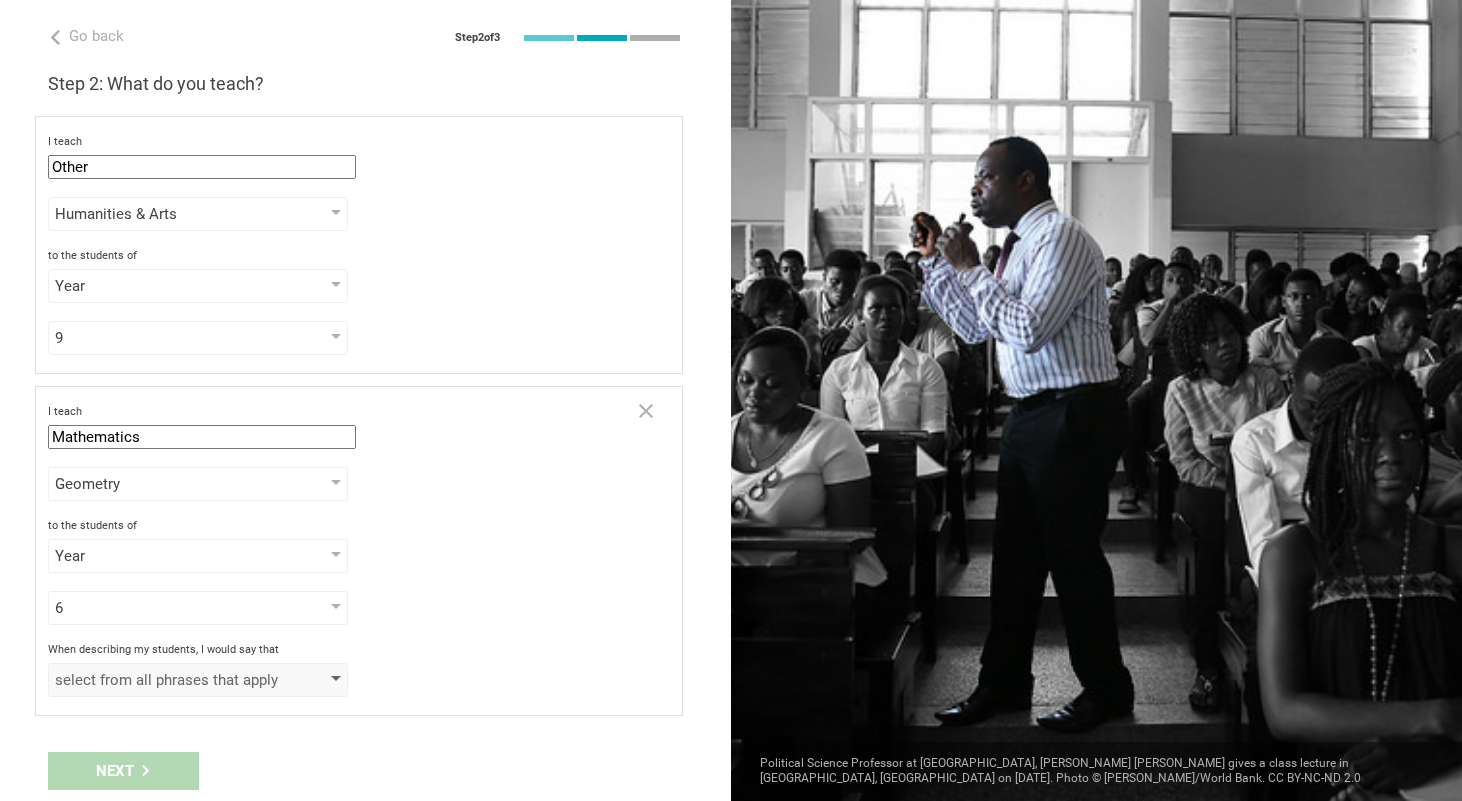 click on "select from all phrases that apply" at bounding box center [169, 680] 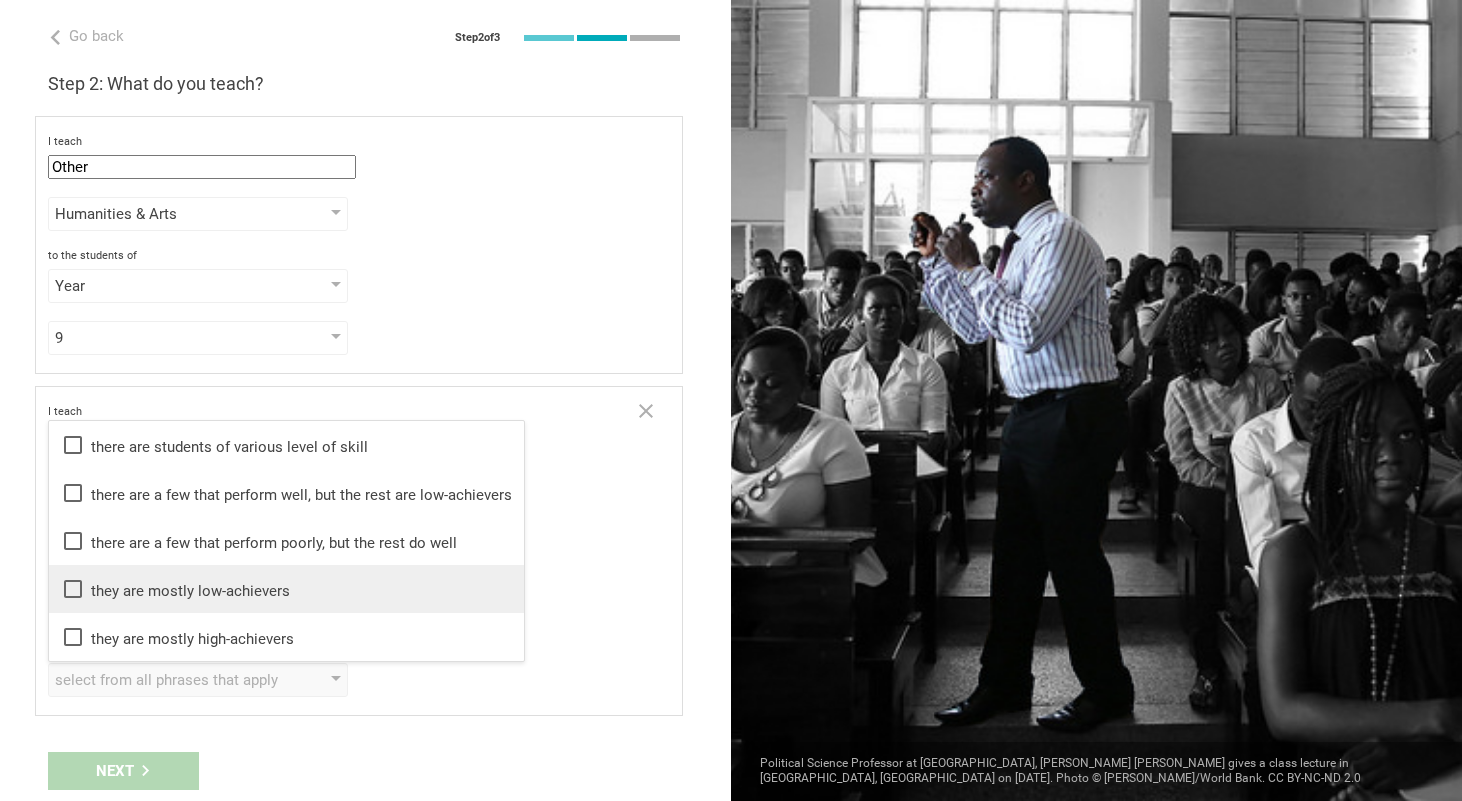 click on "they are mostly low-achievers" at bounding box center [286, 589] 